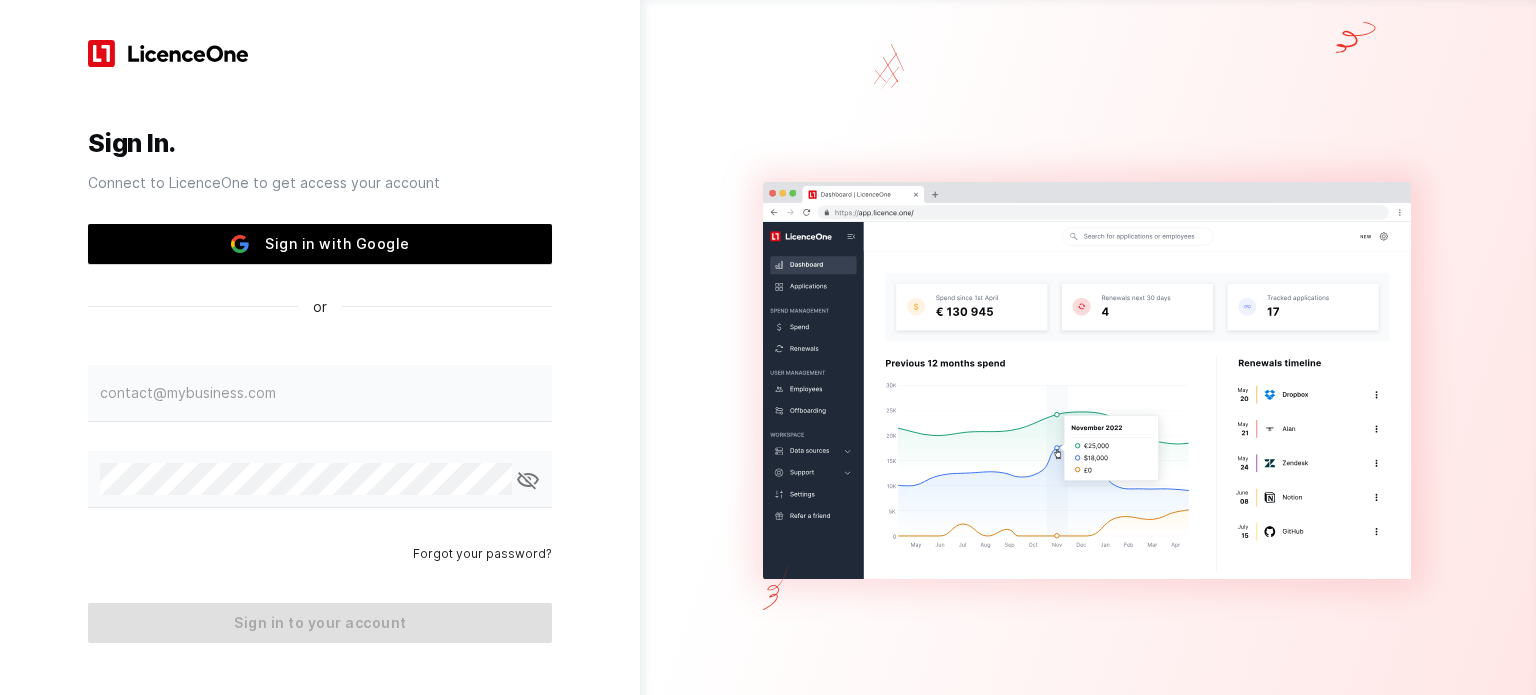 scroll, scrollTop: 0, scrollLeft: 0, axis: both 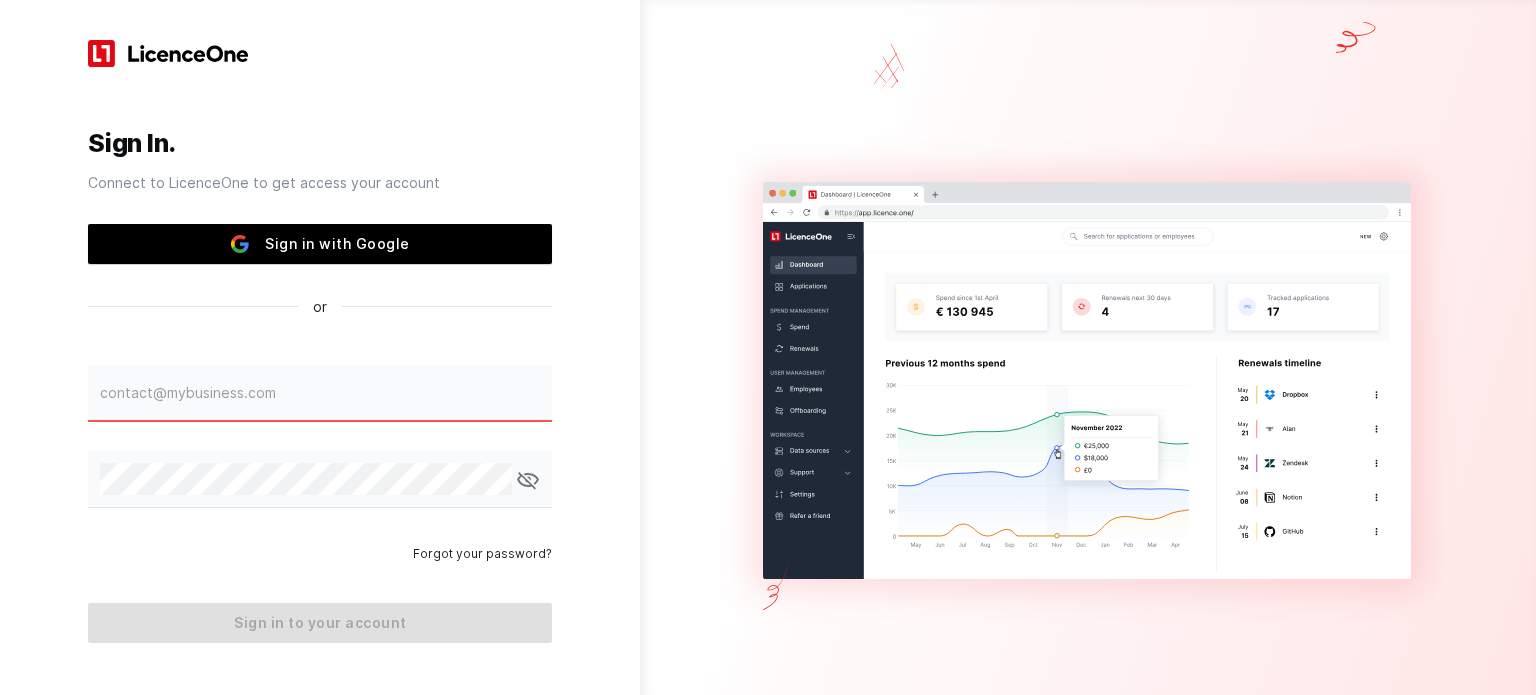 type on "scott@lead-works.com" 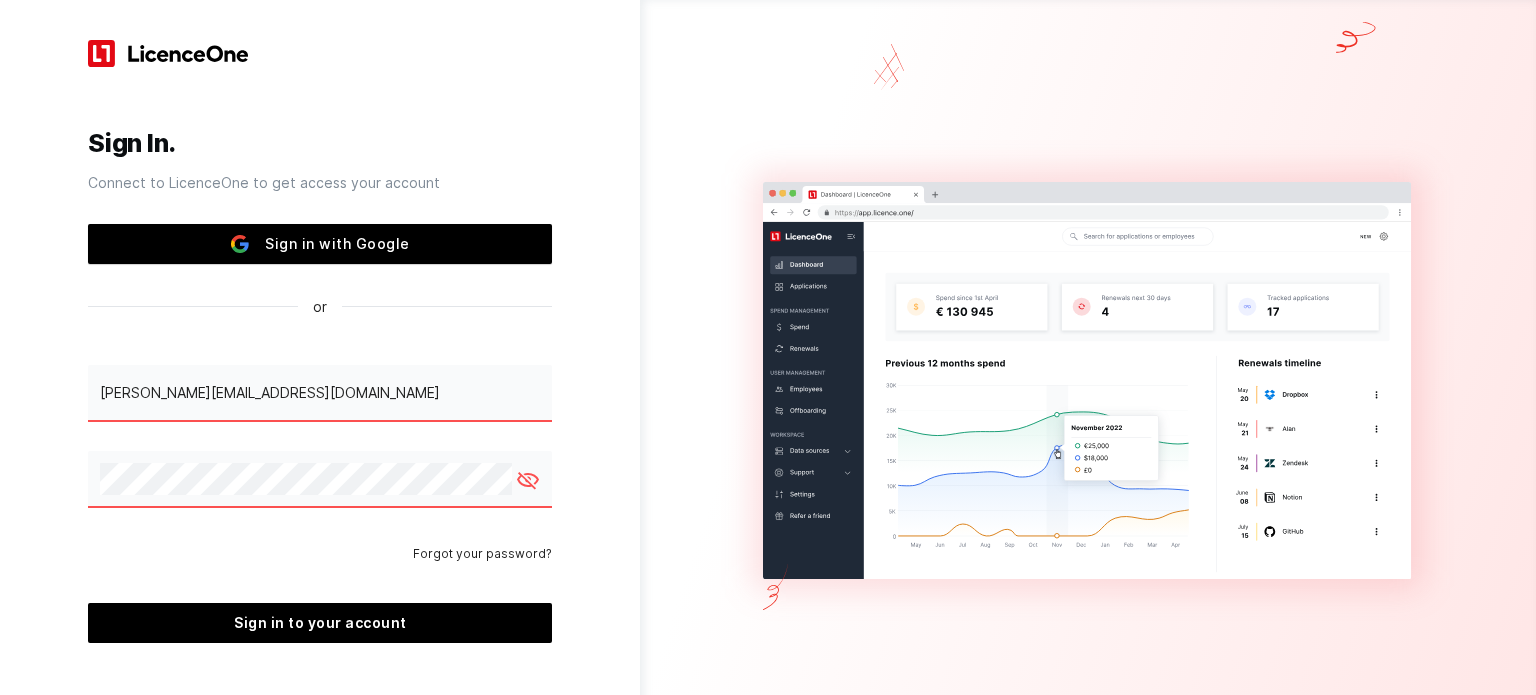 drag, startPoint x: 352, startPoint y: 618, endPoint x: 358, endPoint y: 605, distance: 14.3178215 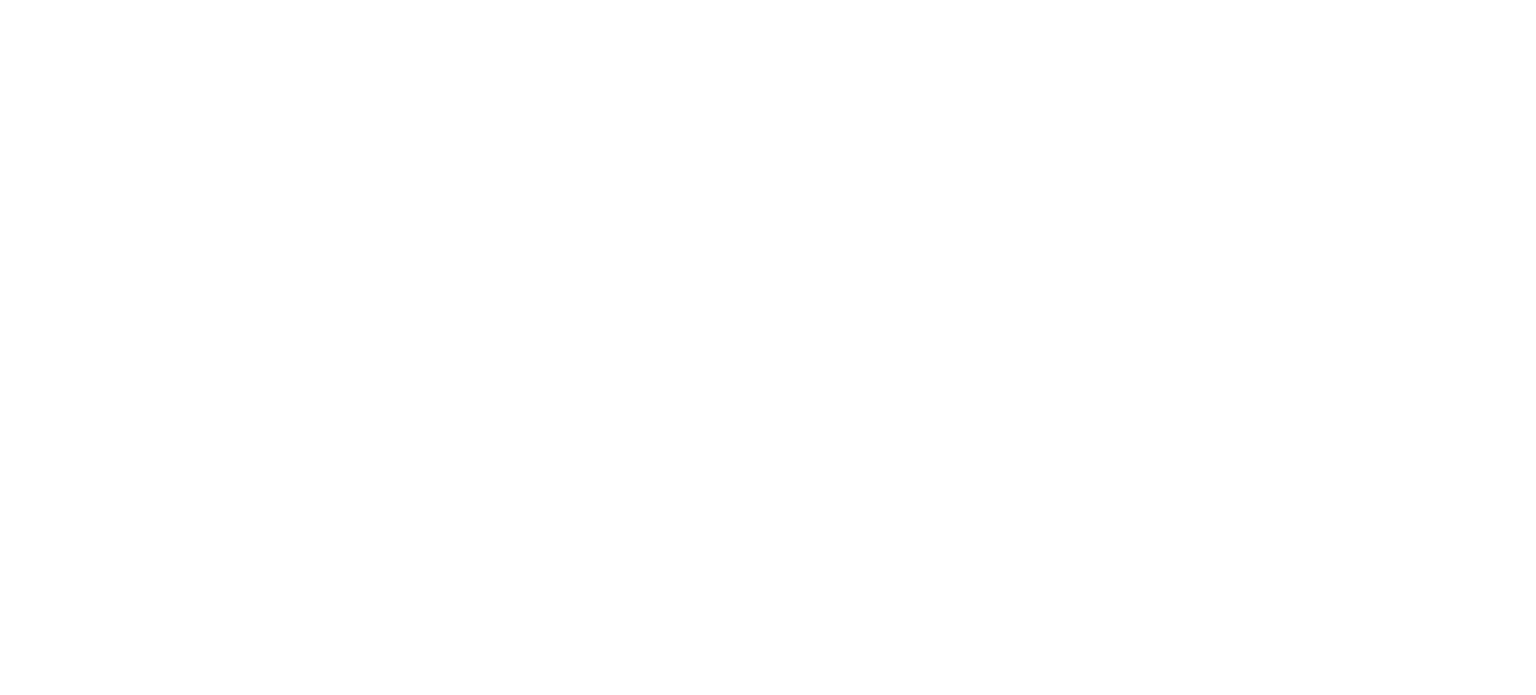 scroll, scrollTop: 0, scrollLeft: 0, axis: both 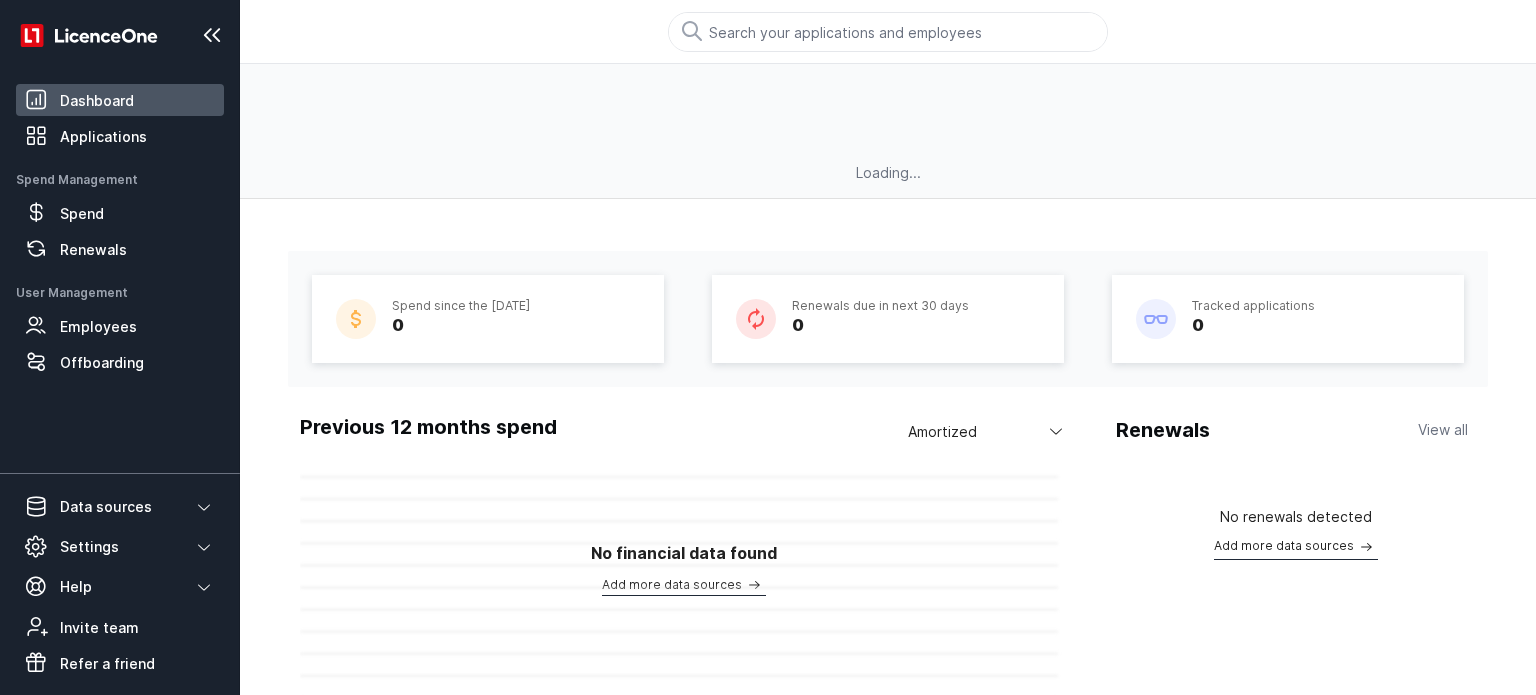 drag, startPoint x: 0, startPoint y: 0, endPoint x: 689, endPoint y: 144, distance: 703.8871 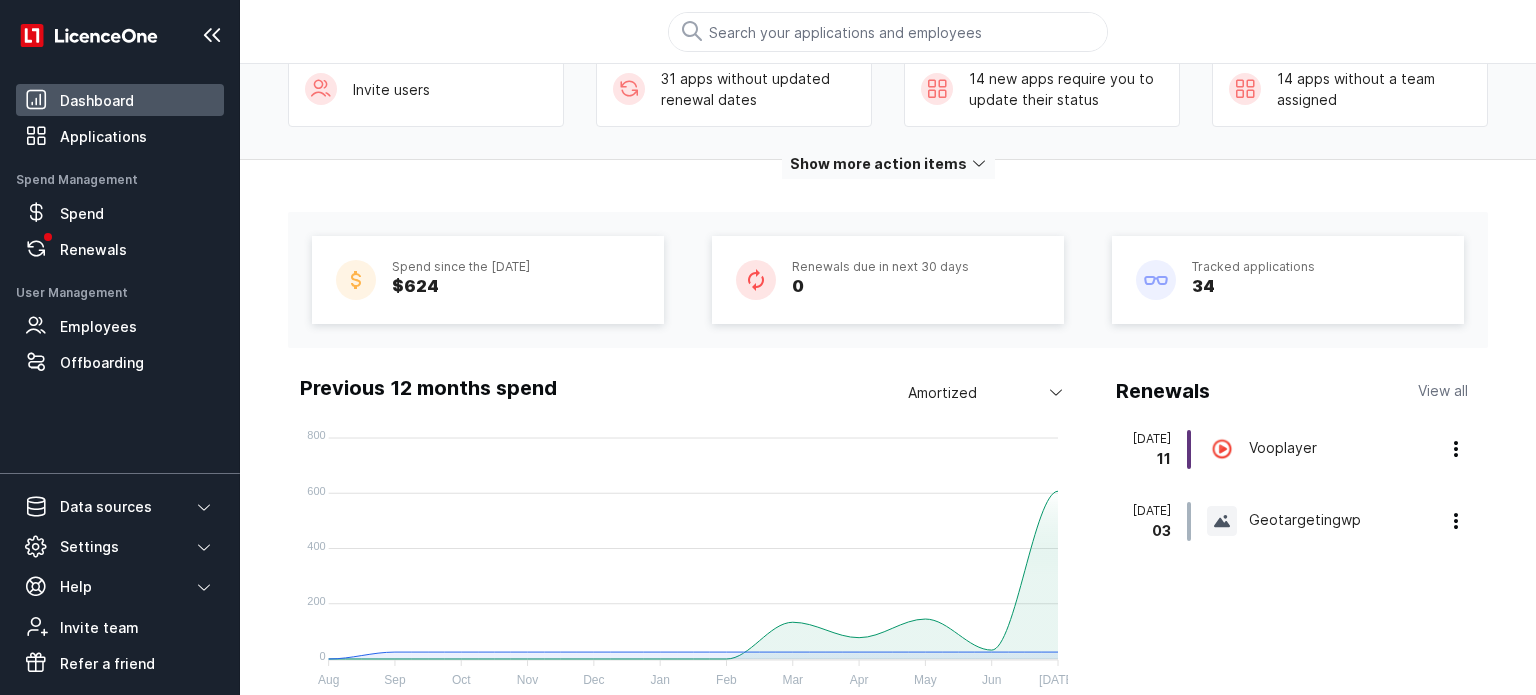 scroll, scrollTop: 57, scrollLeft: 0, axis: vertical 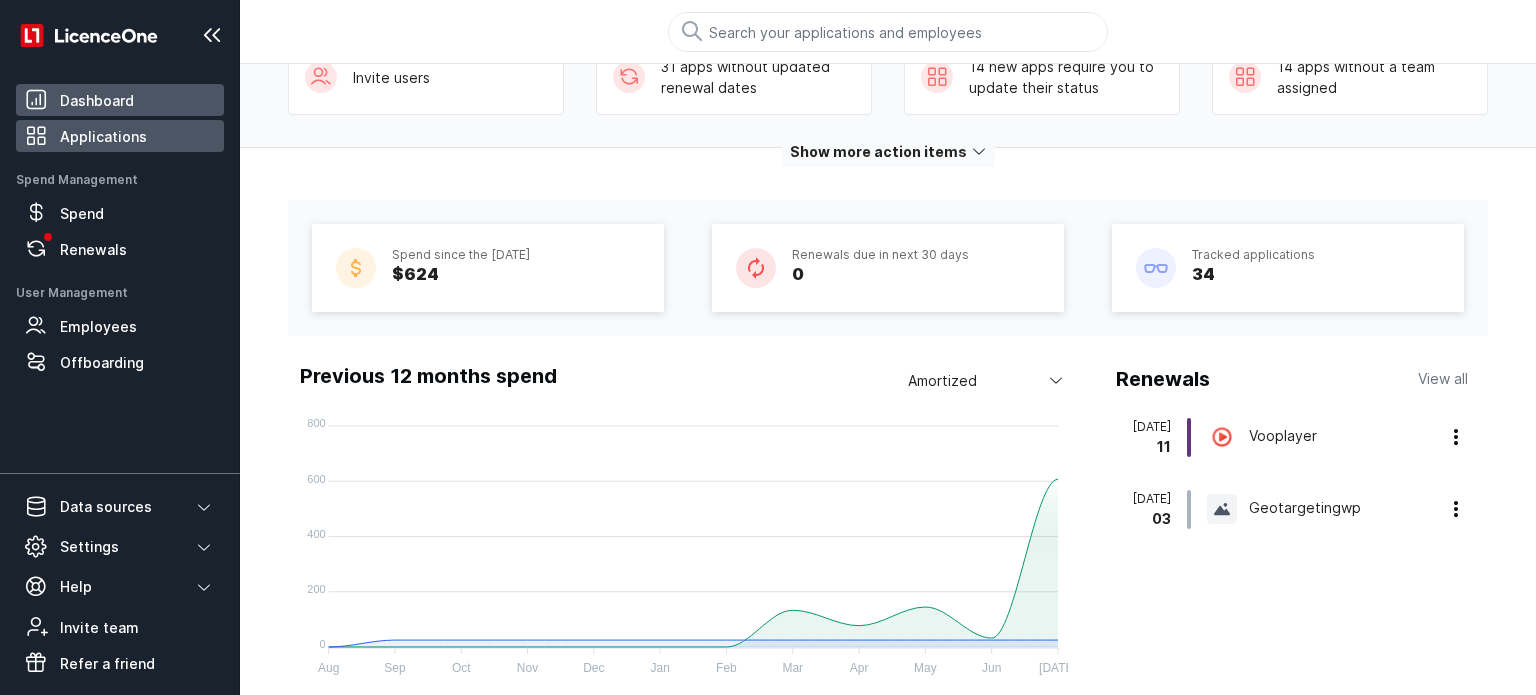 click on "Applications" at bounding box center [103, 136] 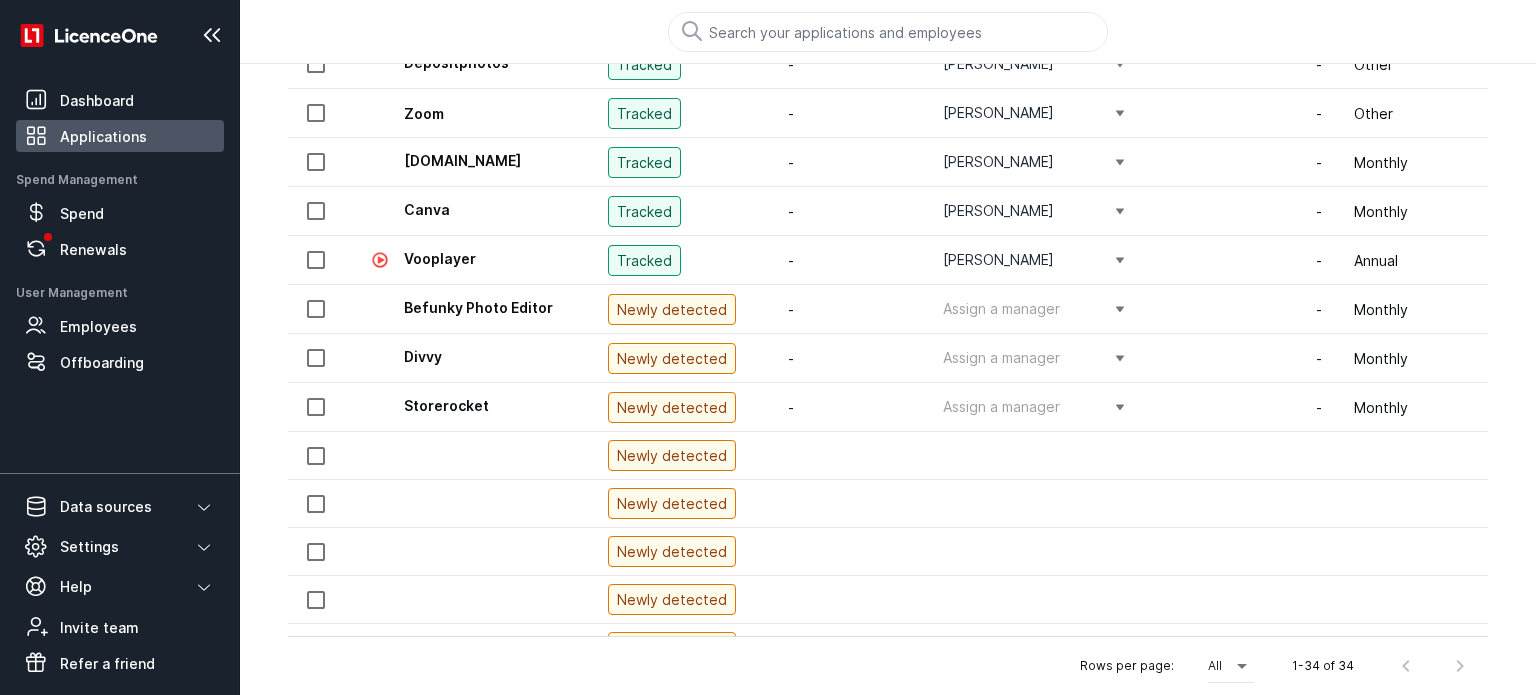 scroll, scrollTop: 1066, scrollLeft: 0, axis: vertical 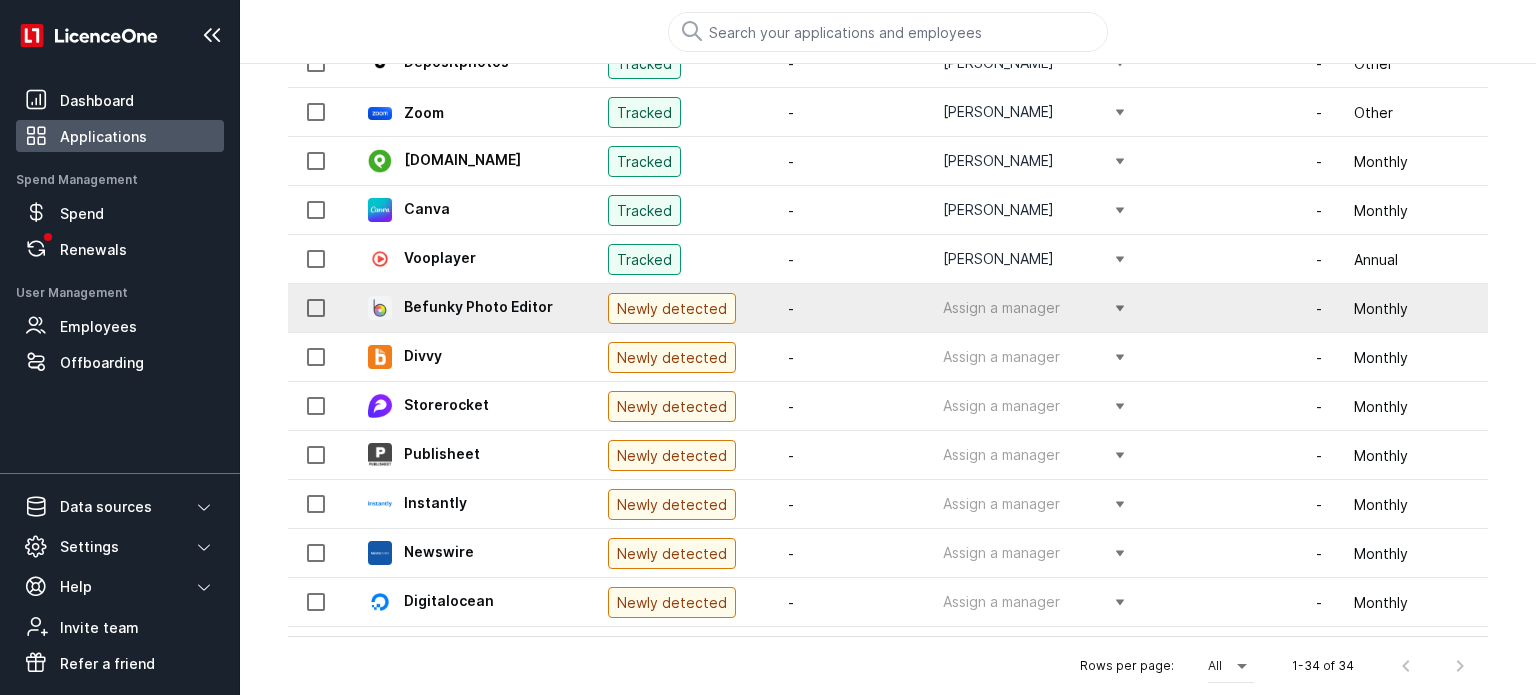 click at bounding box center (316, 308) 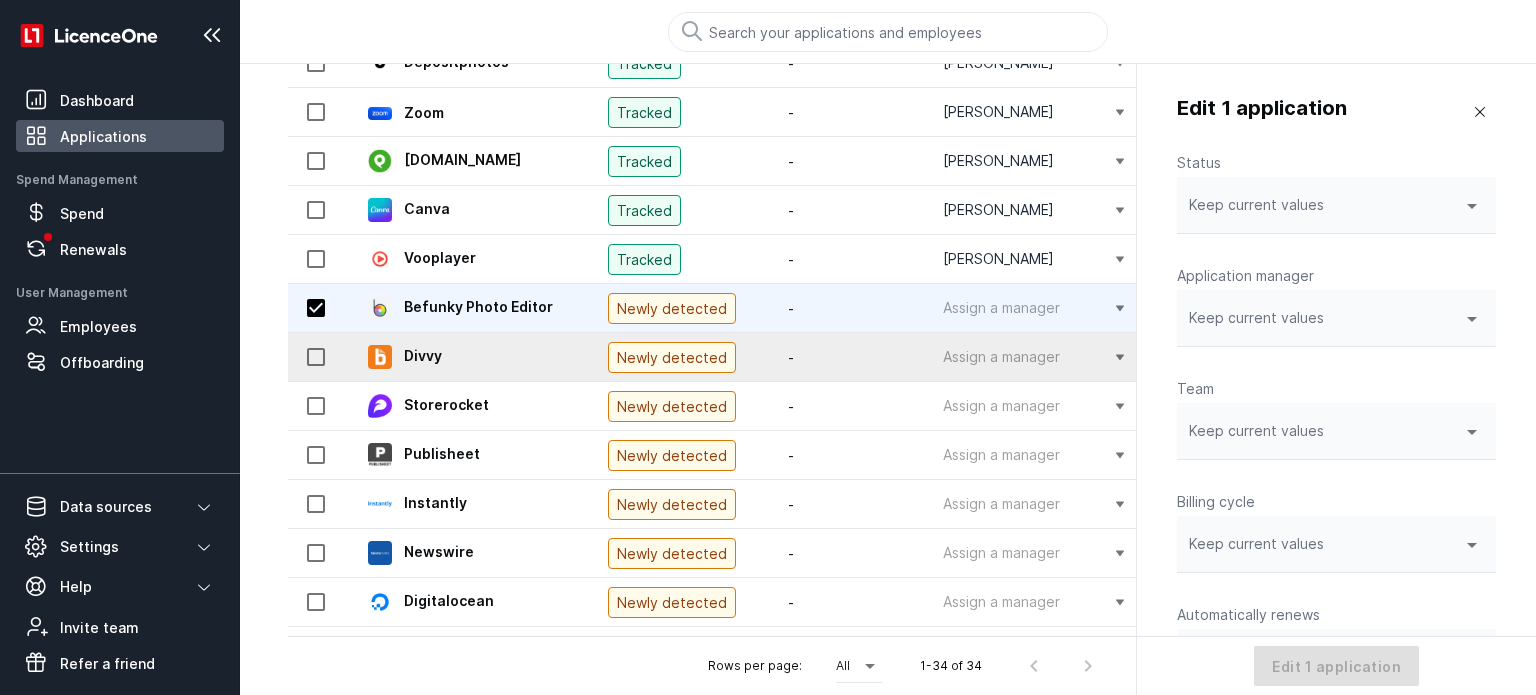 click at bounding box center (316, 357) 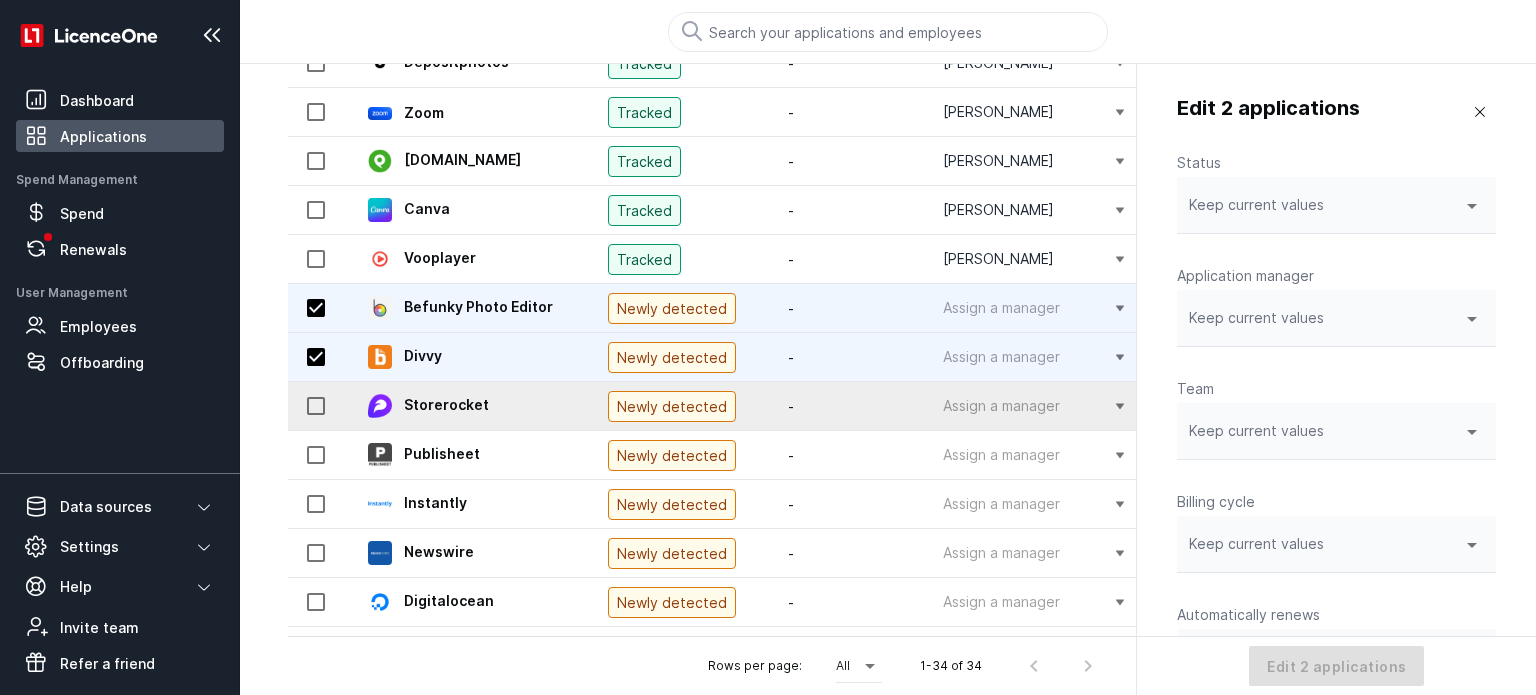 click at bounding box center [316, 406] 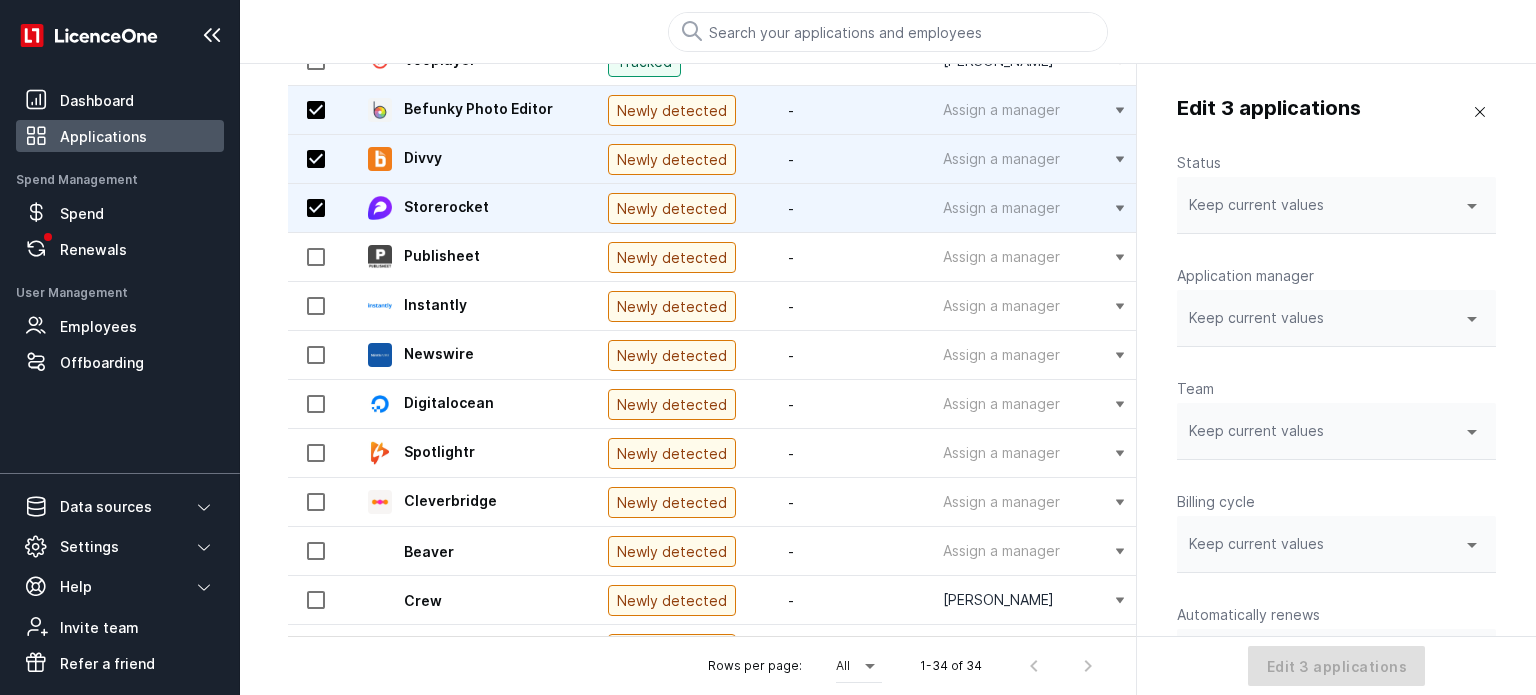 scroll, scrollTop: 1292, scrollLeft: 0, axis: vertical 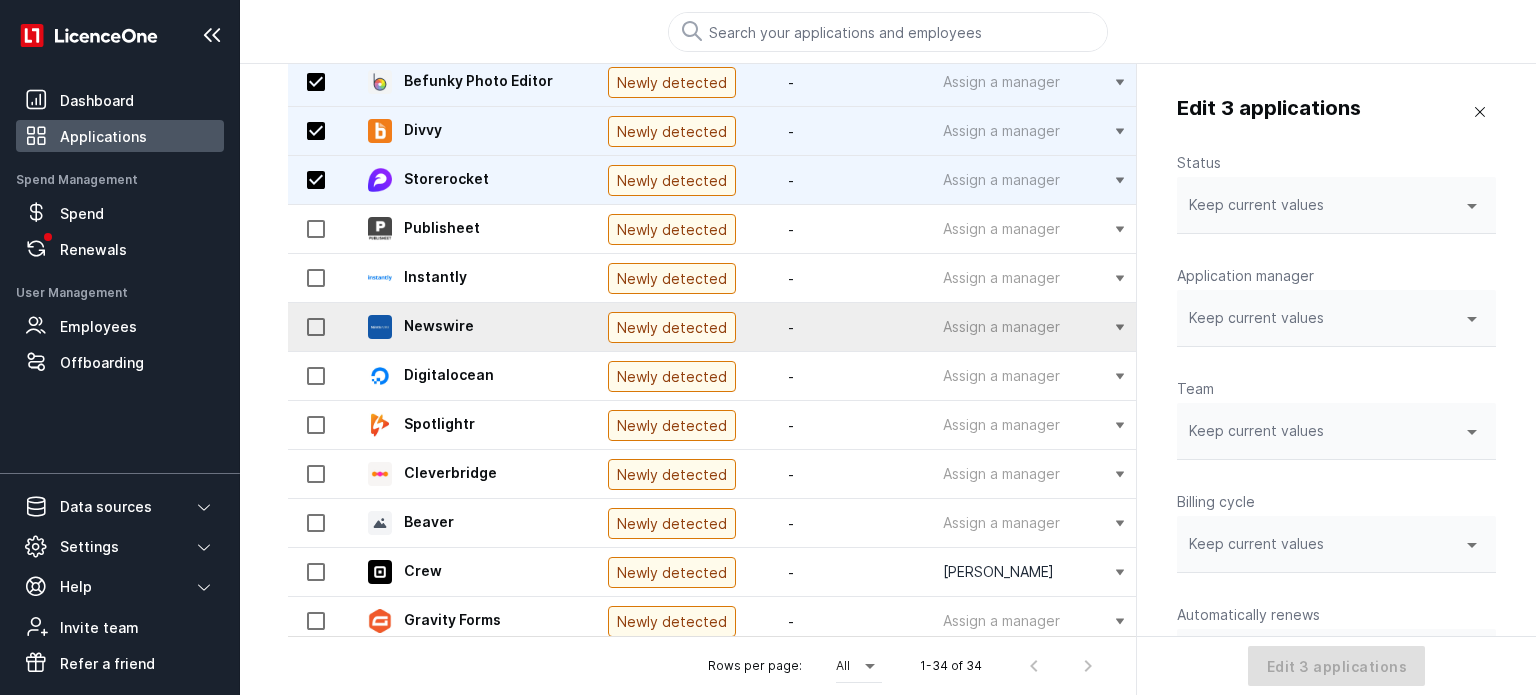 click at bounding box center [316, 327] 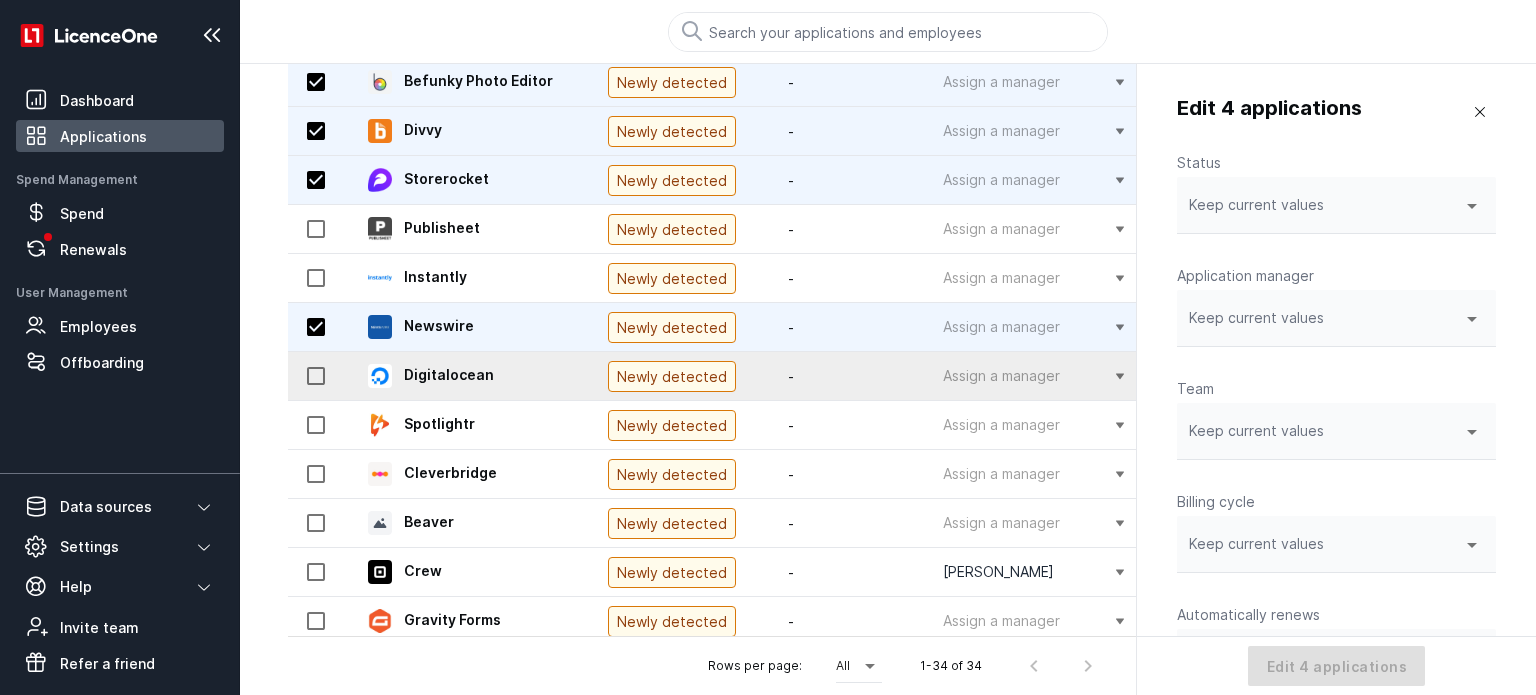 click at bounding box center [316, 376] 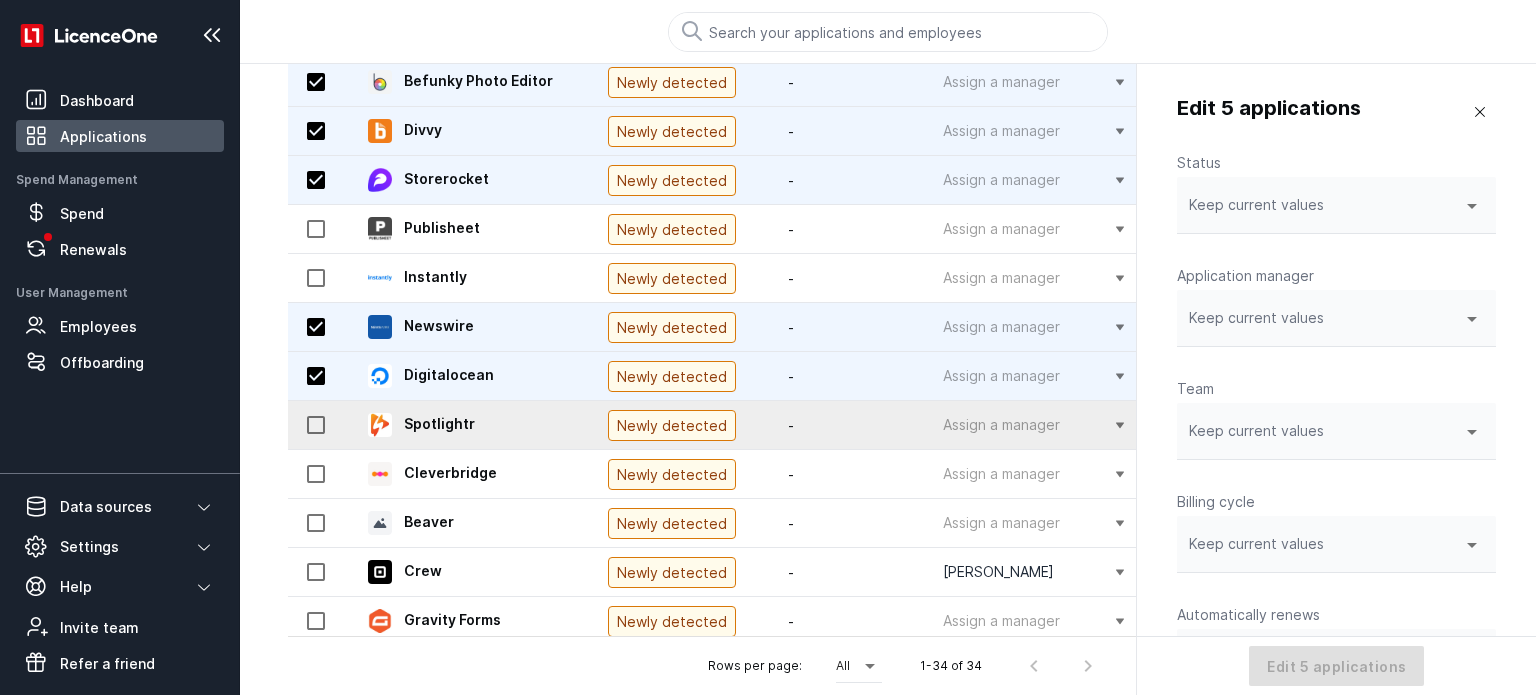 click at bounding box center [316, 425] 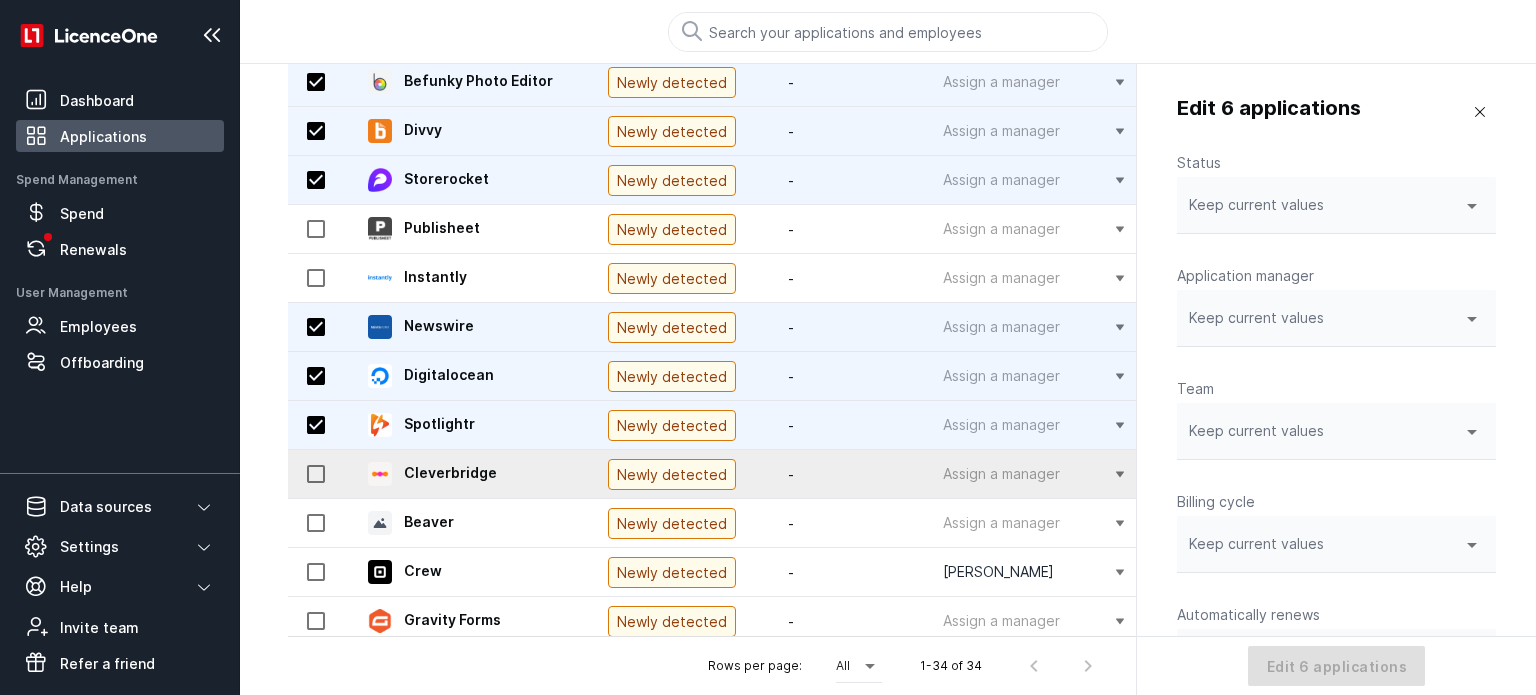 click at bounding box center [316, 474] 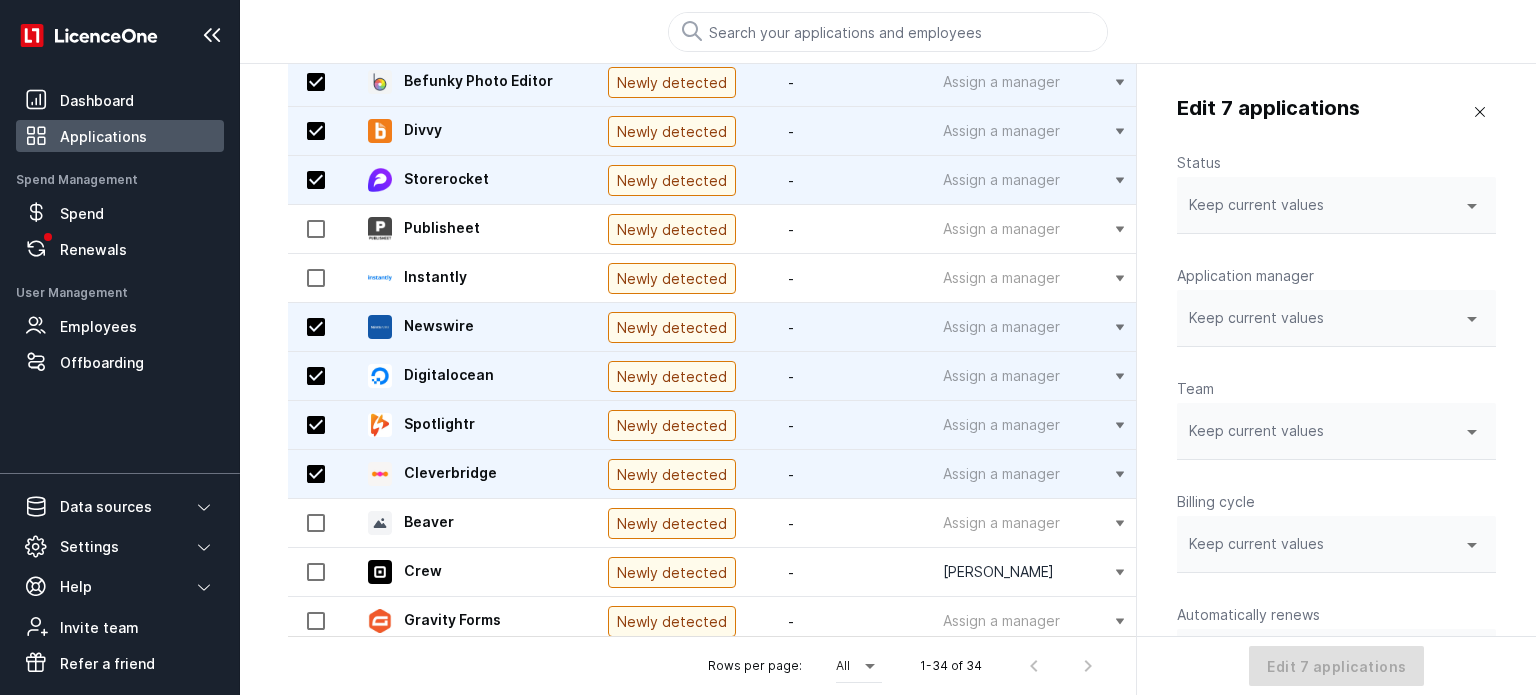 scroll, scrollTop: 1294, scrollLeft: 0, axis: vertical 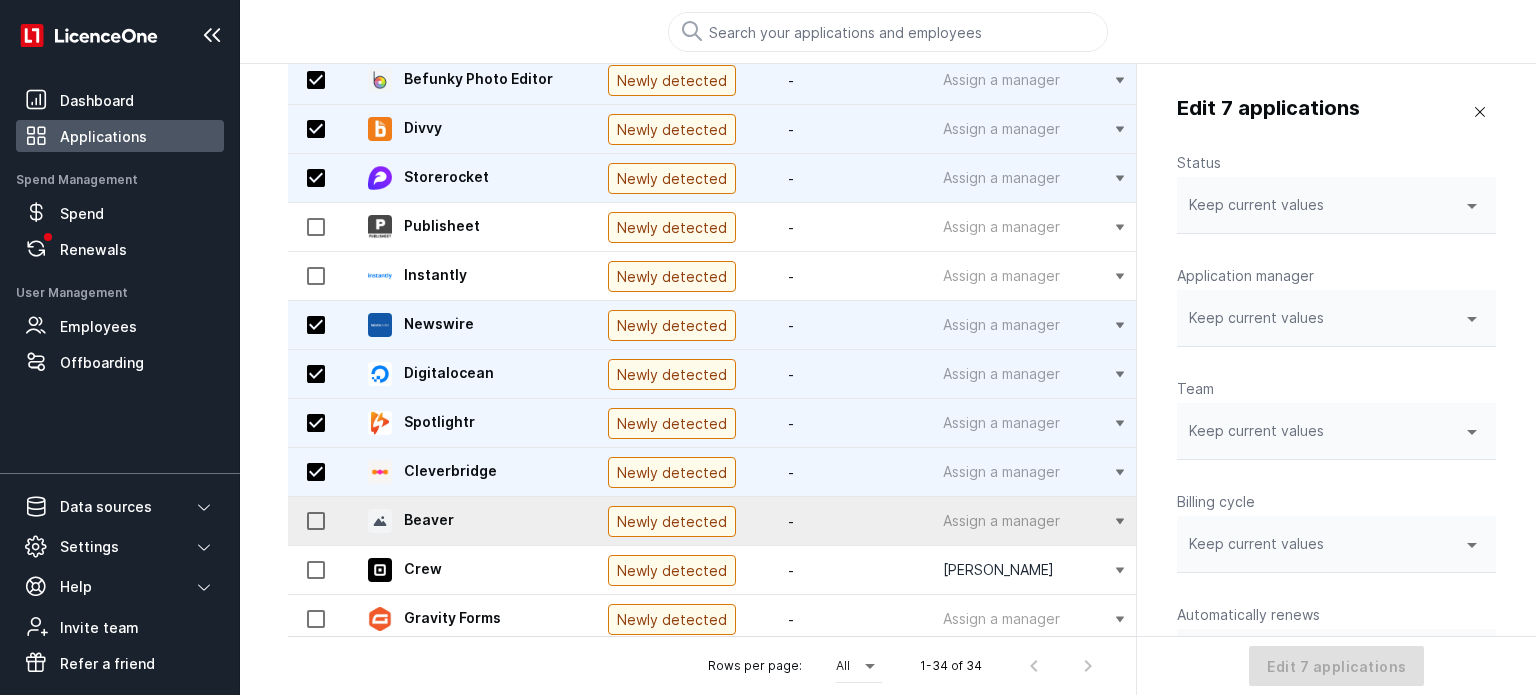 click at bounding box center [316, 521] 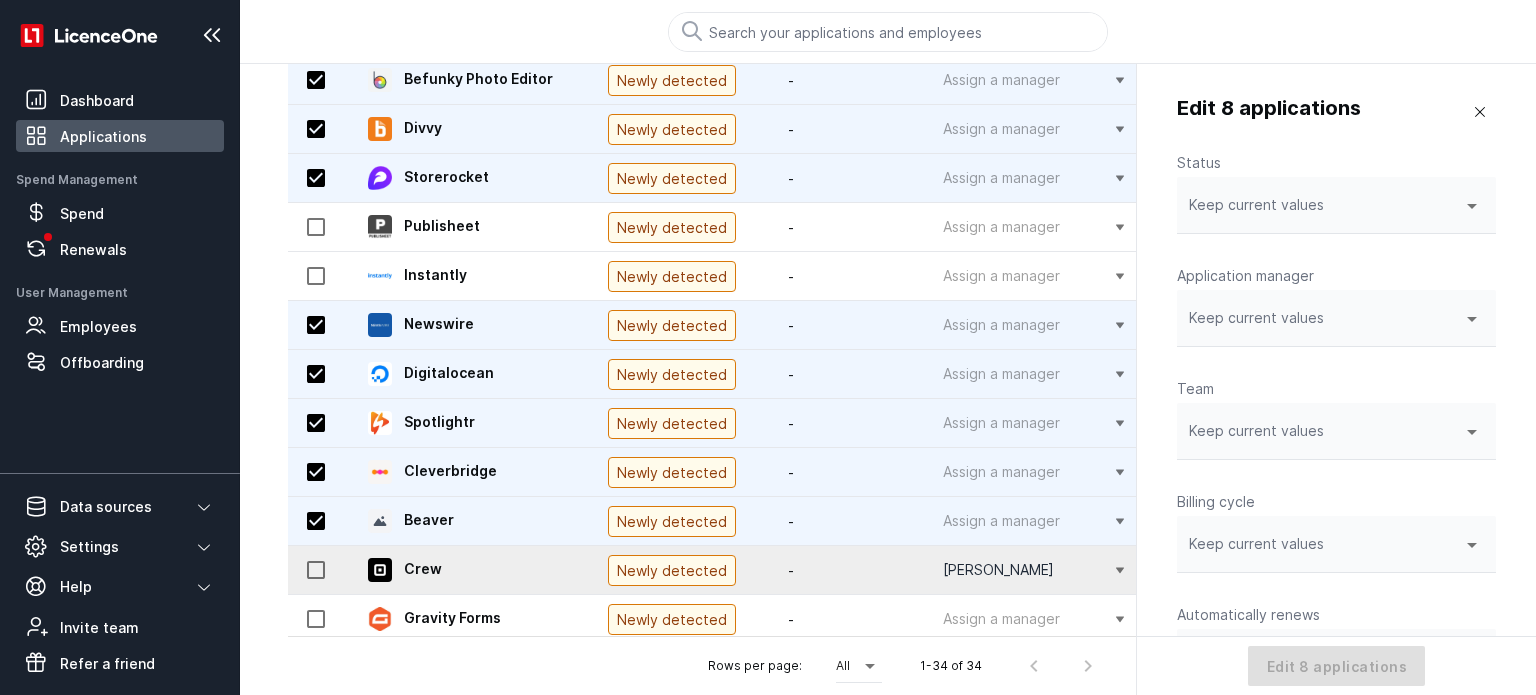 click at bounding box center [316, 570] 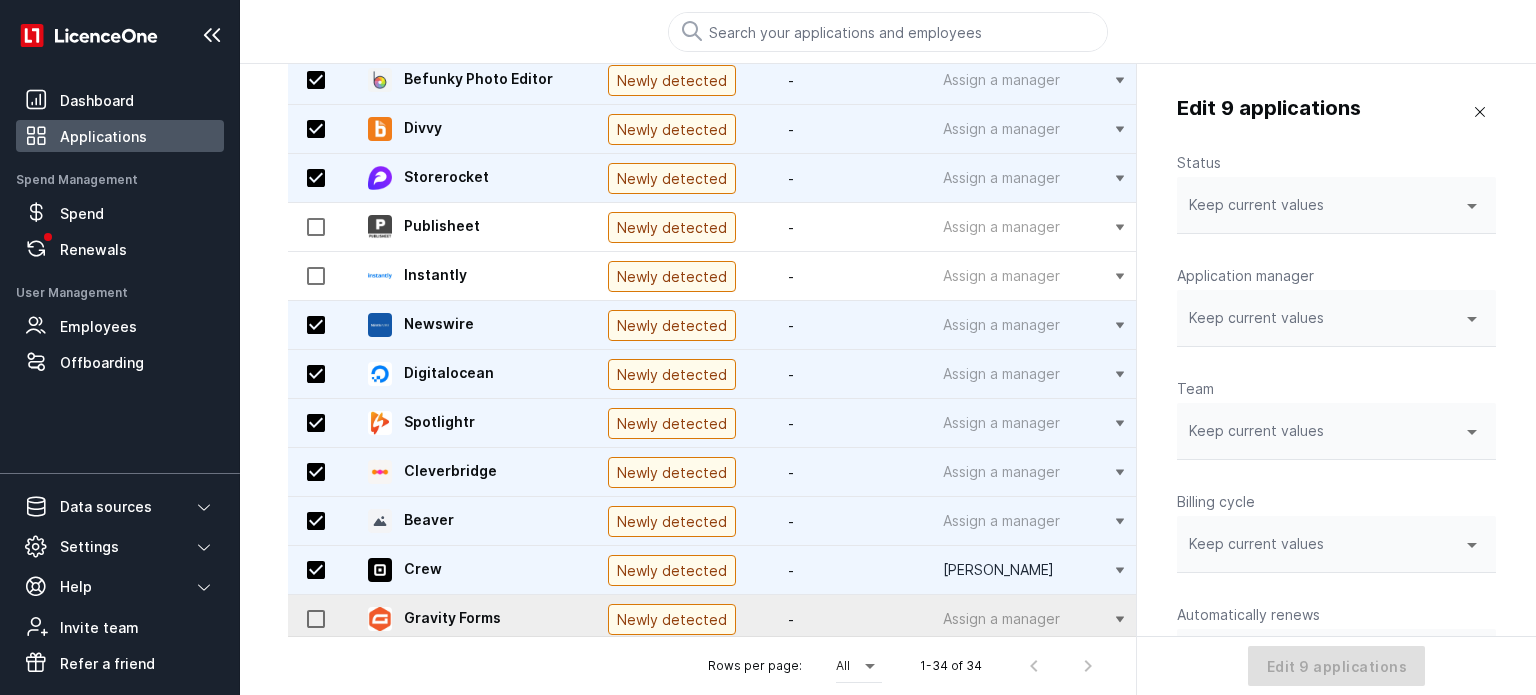 click at bounding box center (316, 619) 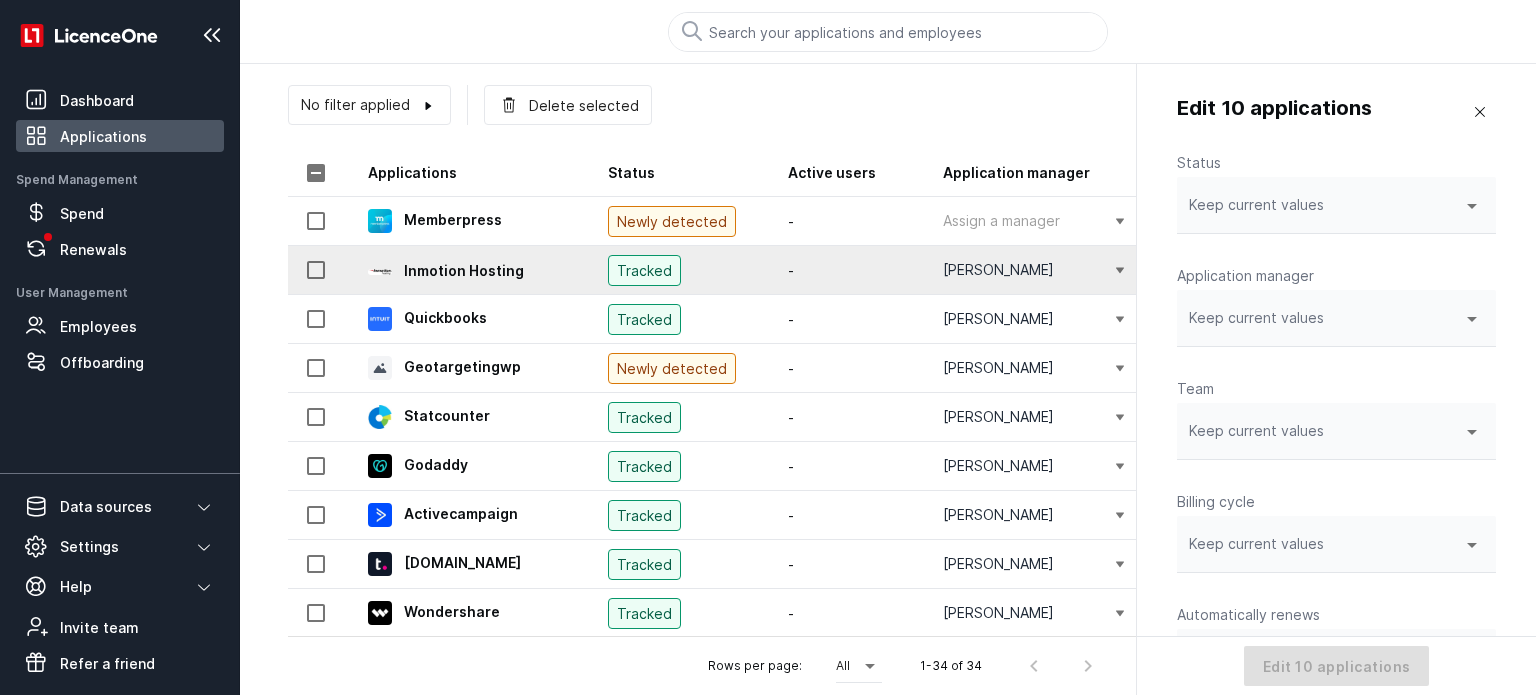 scroll, scrollTop: 0, scrollLeft: 0, axis: both 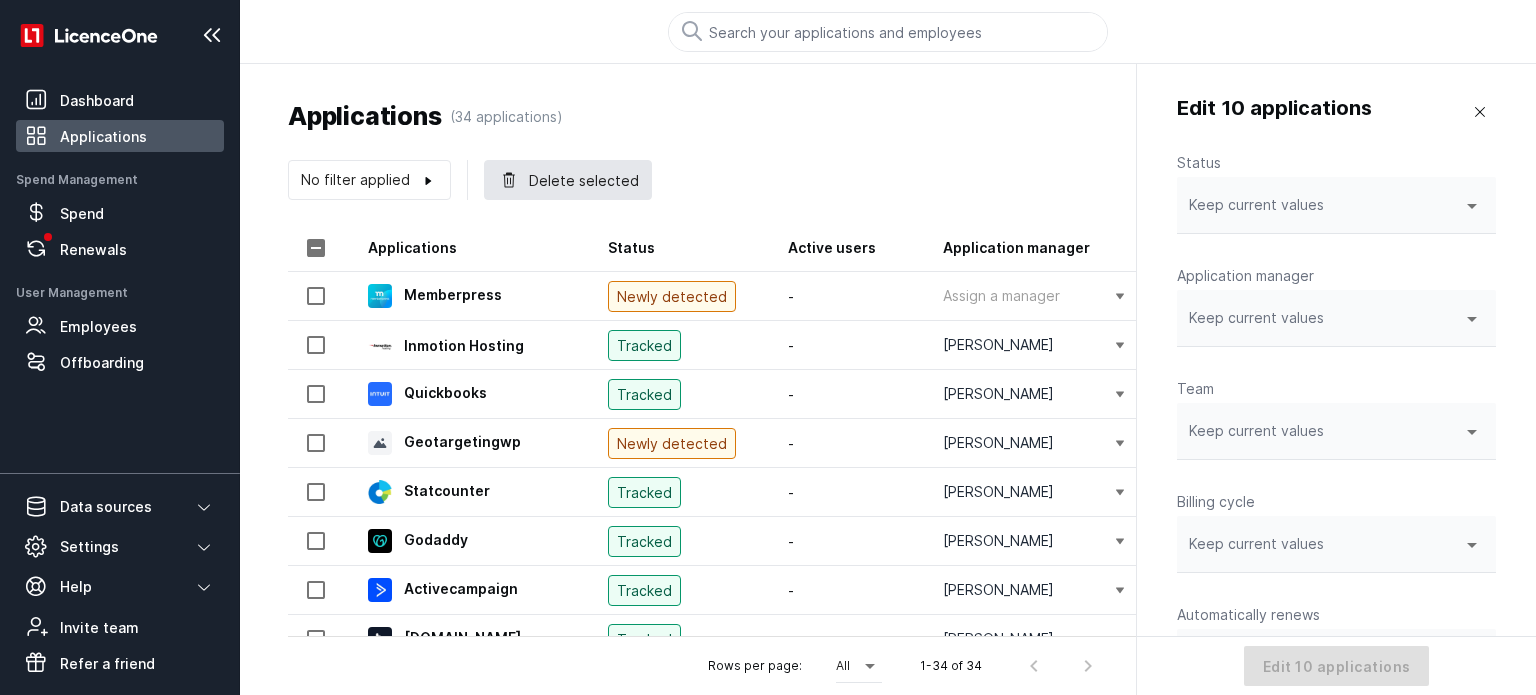 click on "Delete selected" at bounding box center [568, 180] 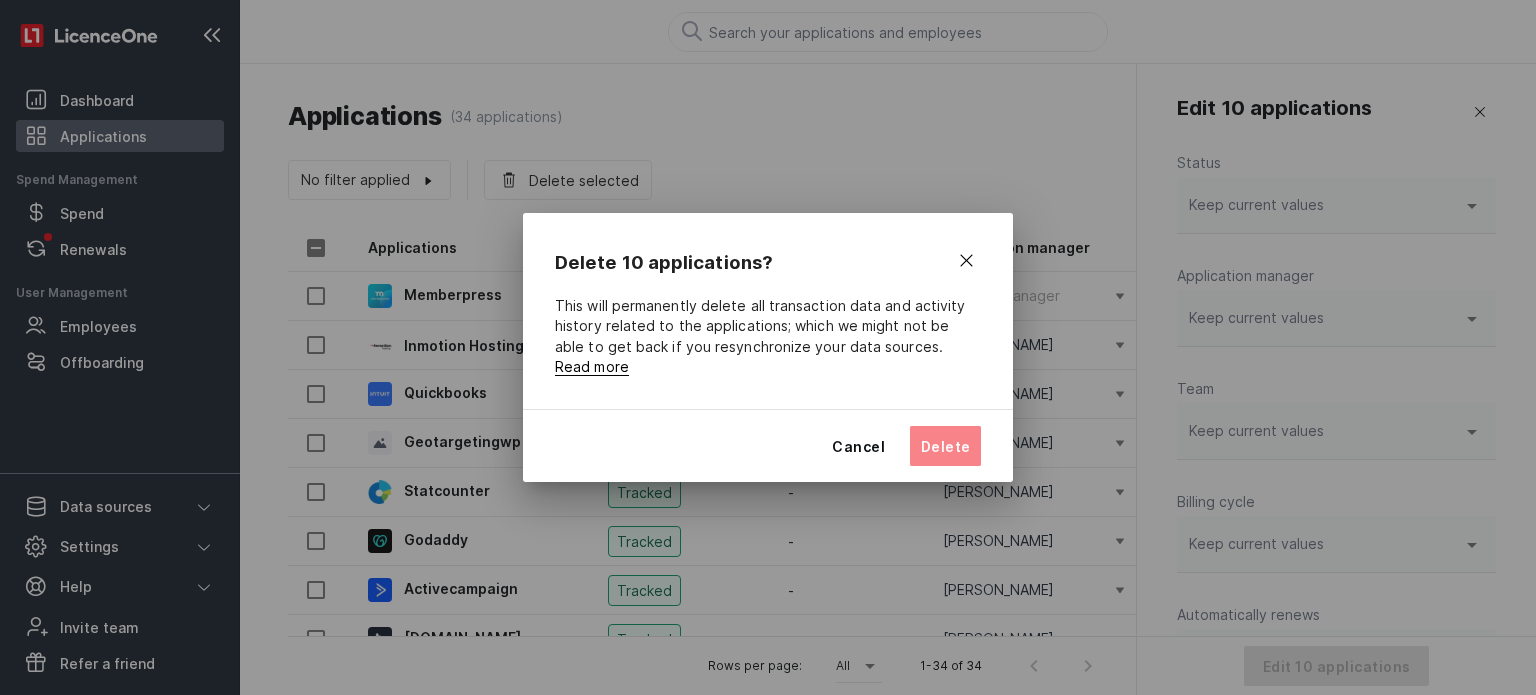 click on "Delete" at bounding box center [945, 446] 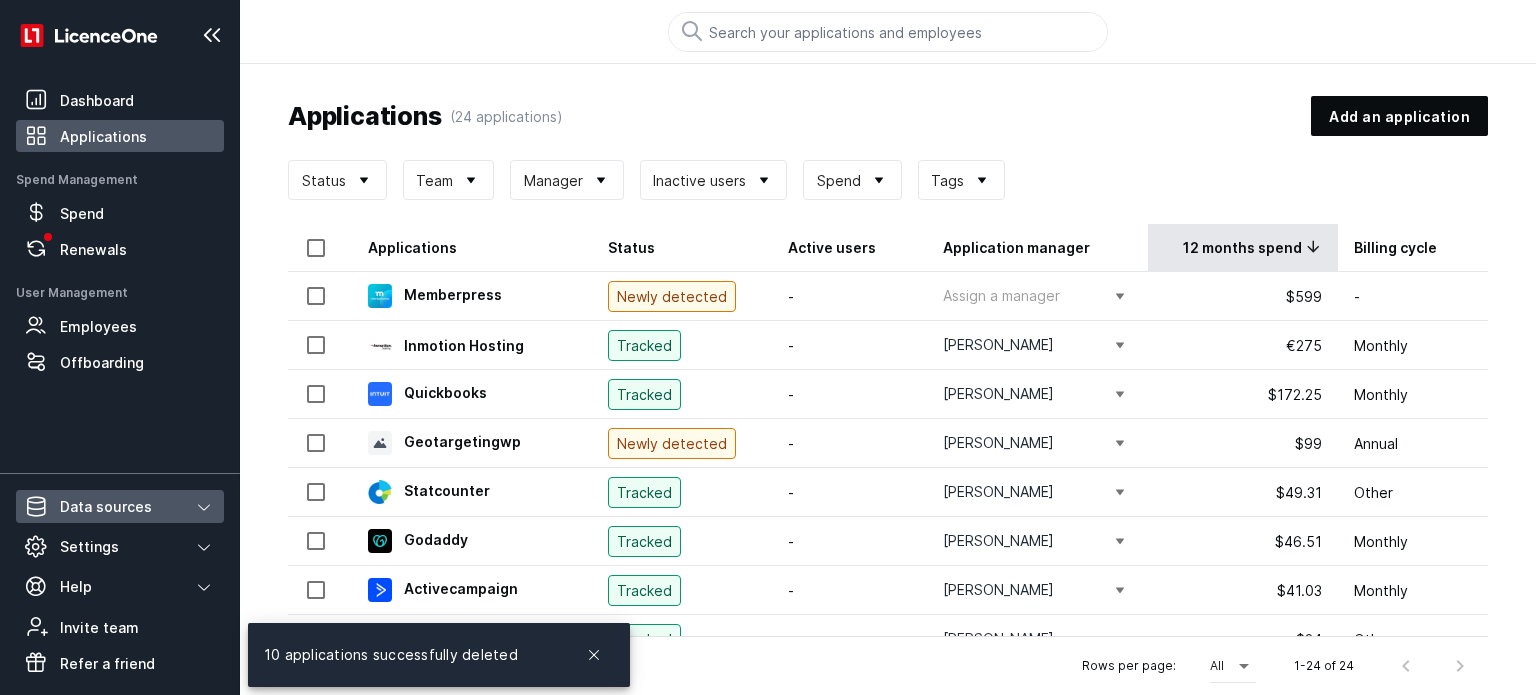 click on "Data sources" at bounding box center [120, 506] 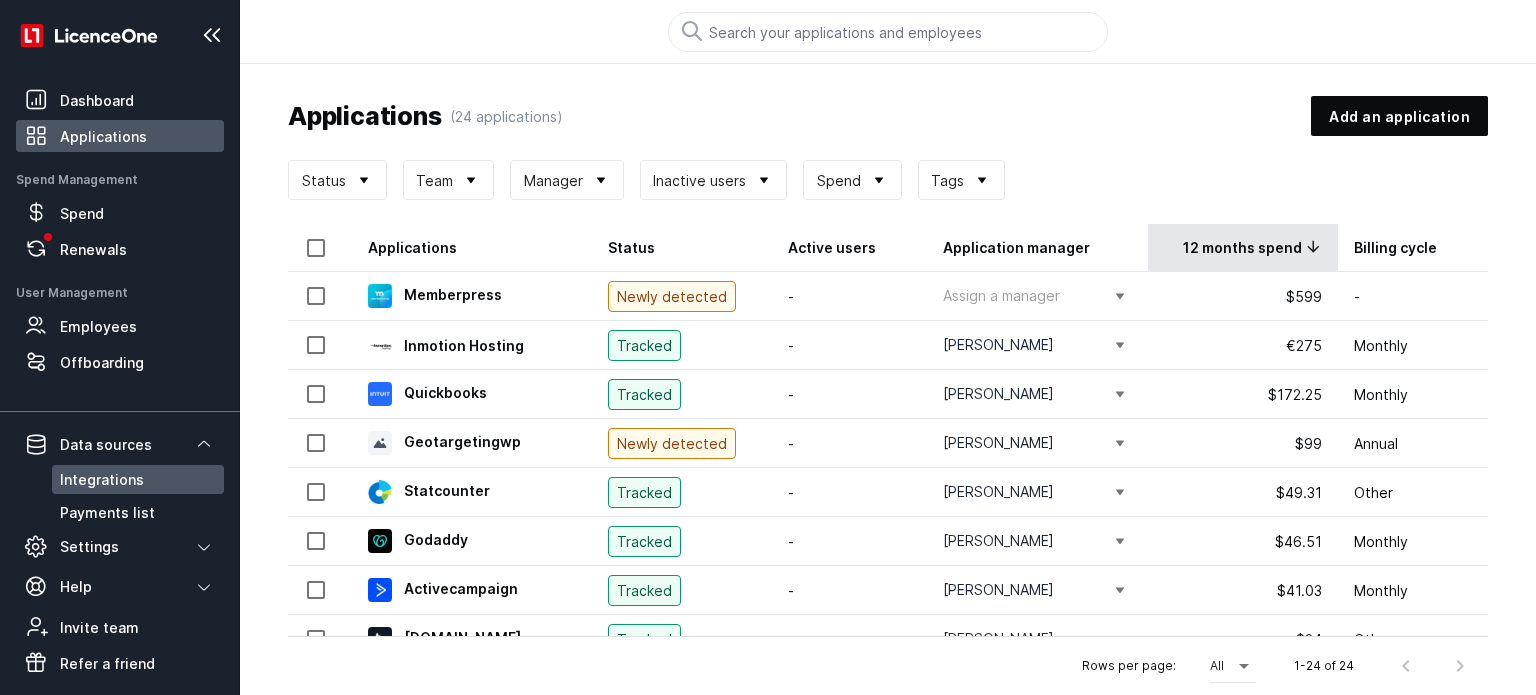 click on "Integrations" at bounding box center (102, 479) 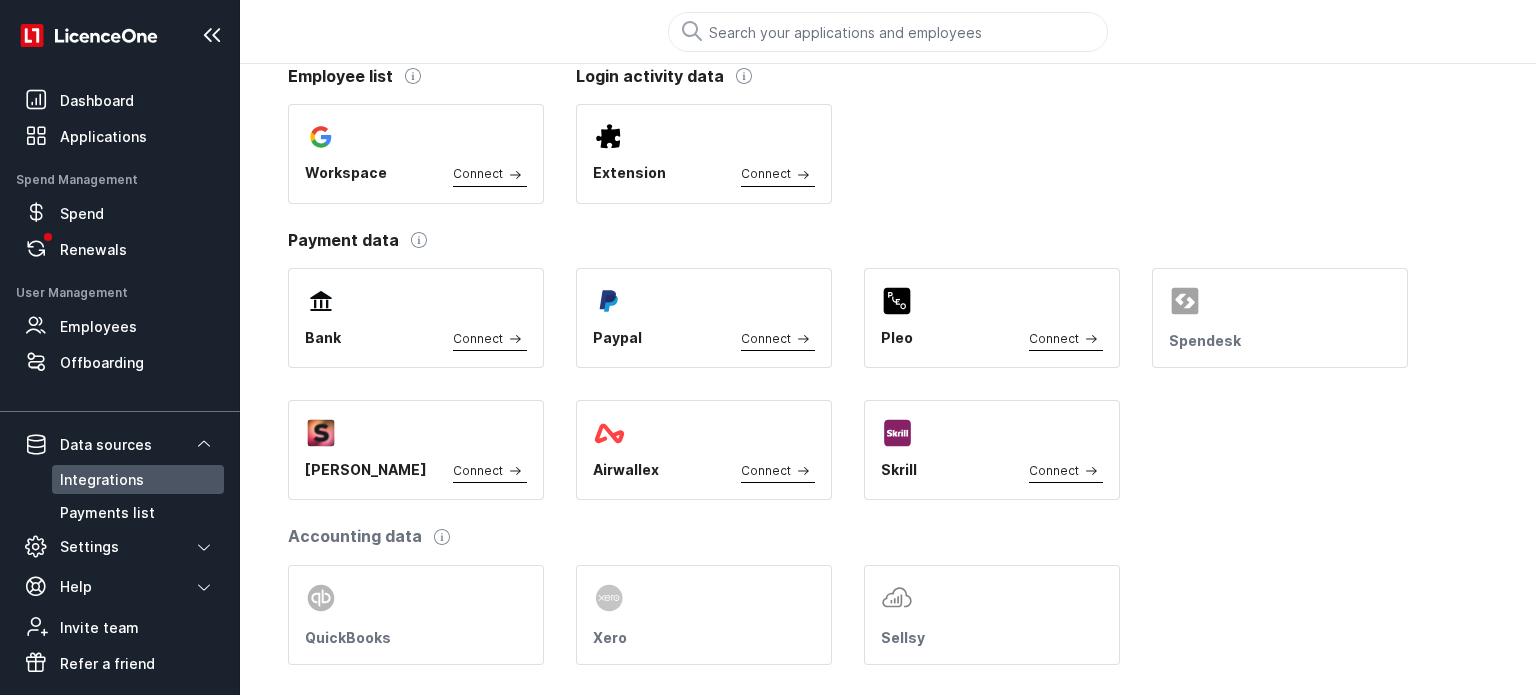 scroll, scrollTop: 0, scrollLeft: 0, axis: both 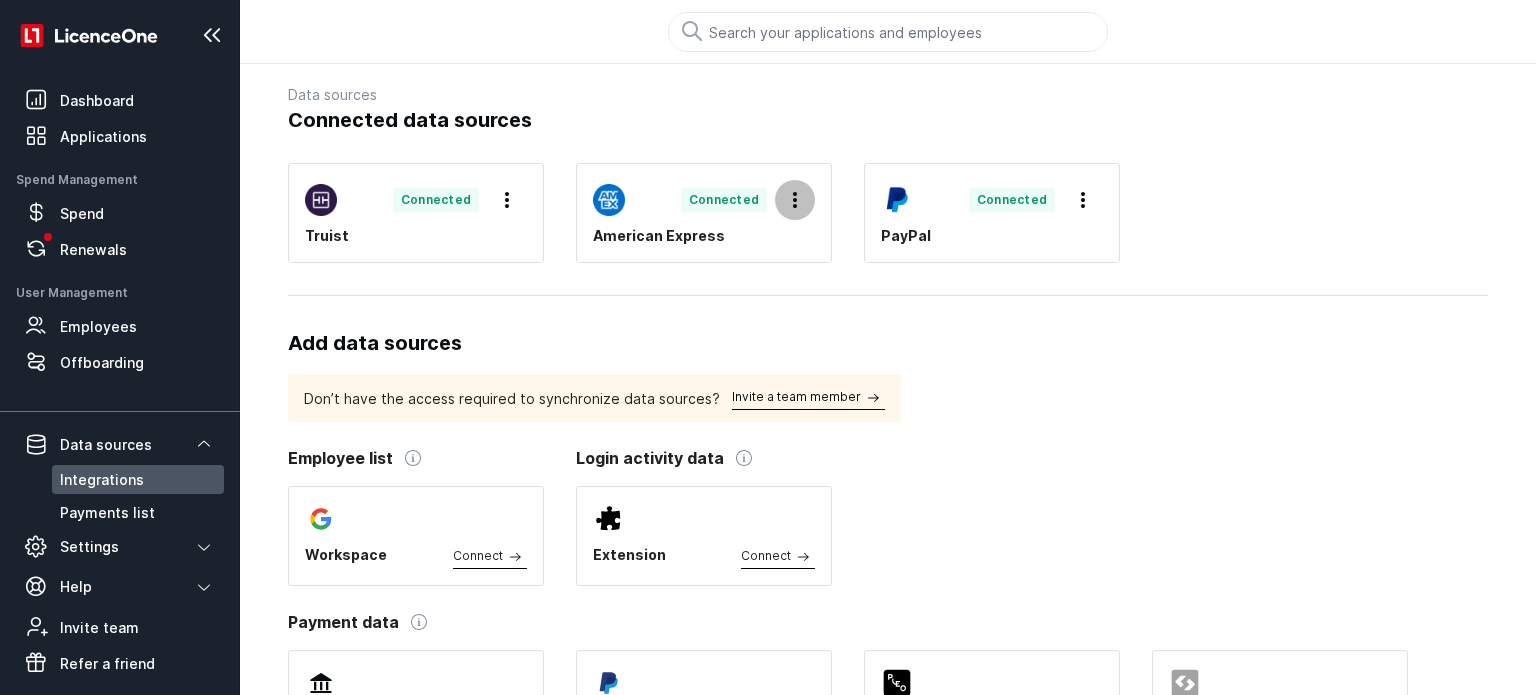 click at bounding box center [795, 200] 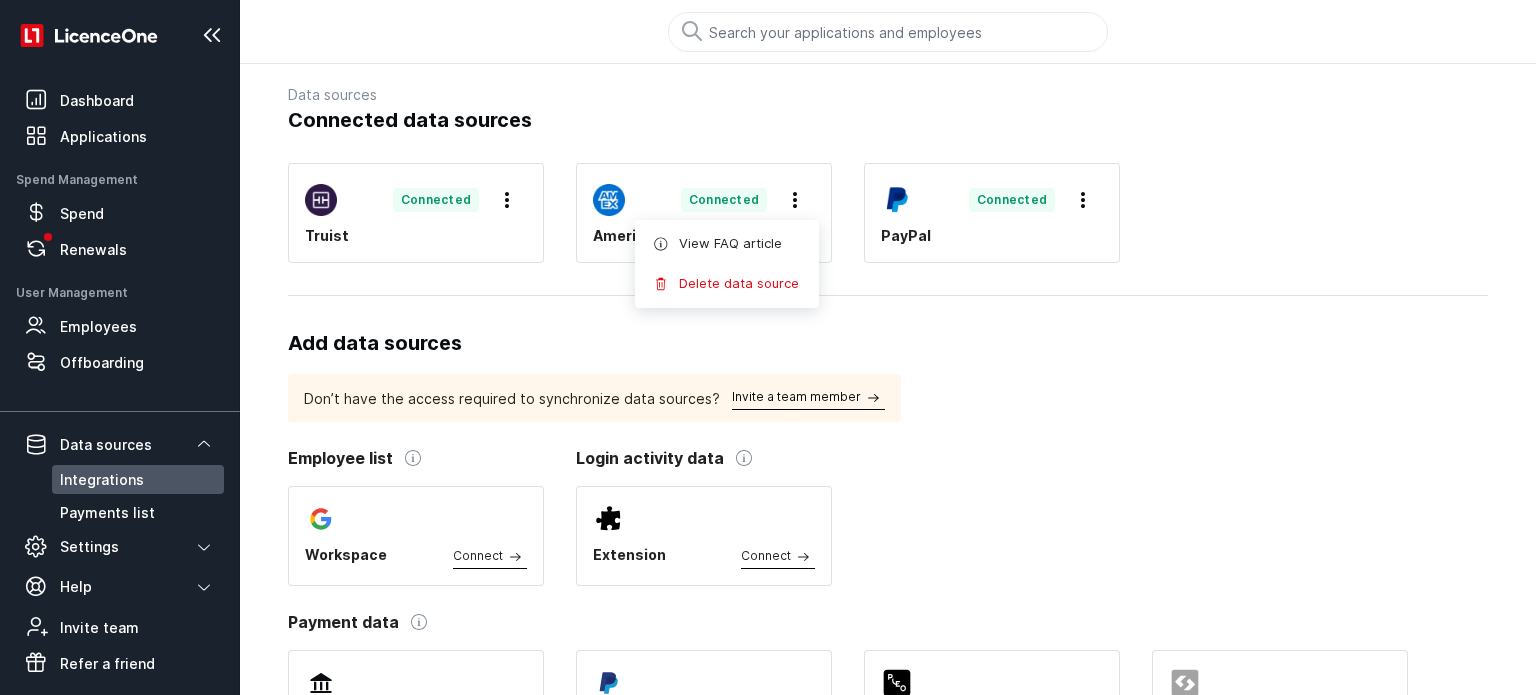 click on "Data sources   Connected data sources           Connected
Truist
Connected
American Express
Connected
PayPal
Add data sources   Don’t have the access required to synchronize data sources?
Invite a team member
Employee list
Workspace
Connect
Login activity data
Extension
Connect
Payment data
Bank
Connect
[GEOGRAPHIC_DATA]
Connect
Pleo
Connect
Spendesk
[PERSON_NAME]
Connect
Airwallex
Connect
[GEOGRAPHIC_DATA]
Connect
Accounting data
QuickBooks
Xero
[GEOGRAPHIC_DATA]" at bounding box center (888, 565) 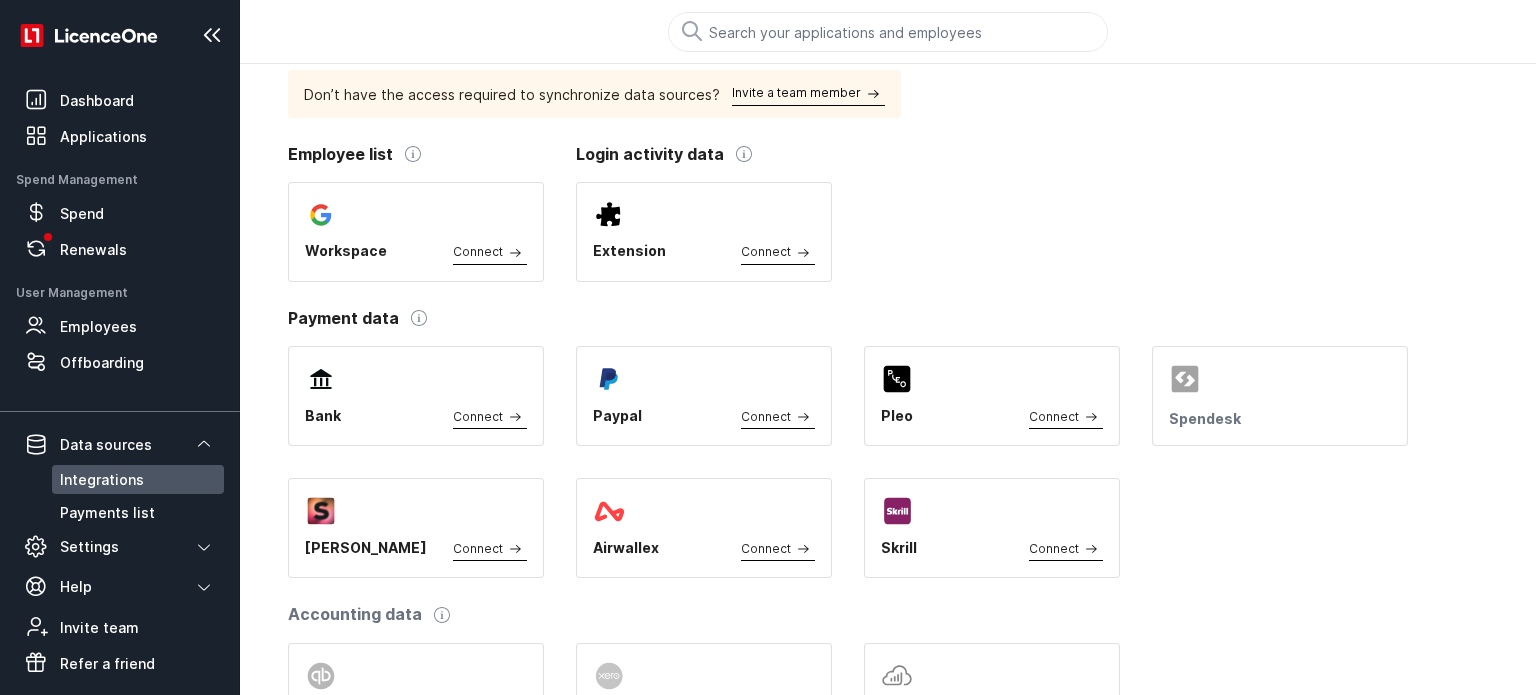 scroll, scrollTop: 382, scrollLeft: 0, axis: vertical 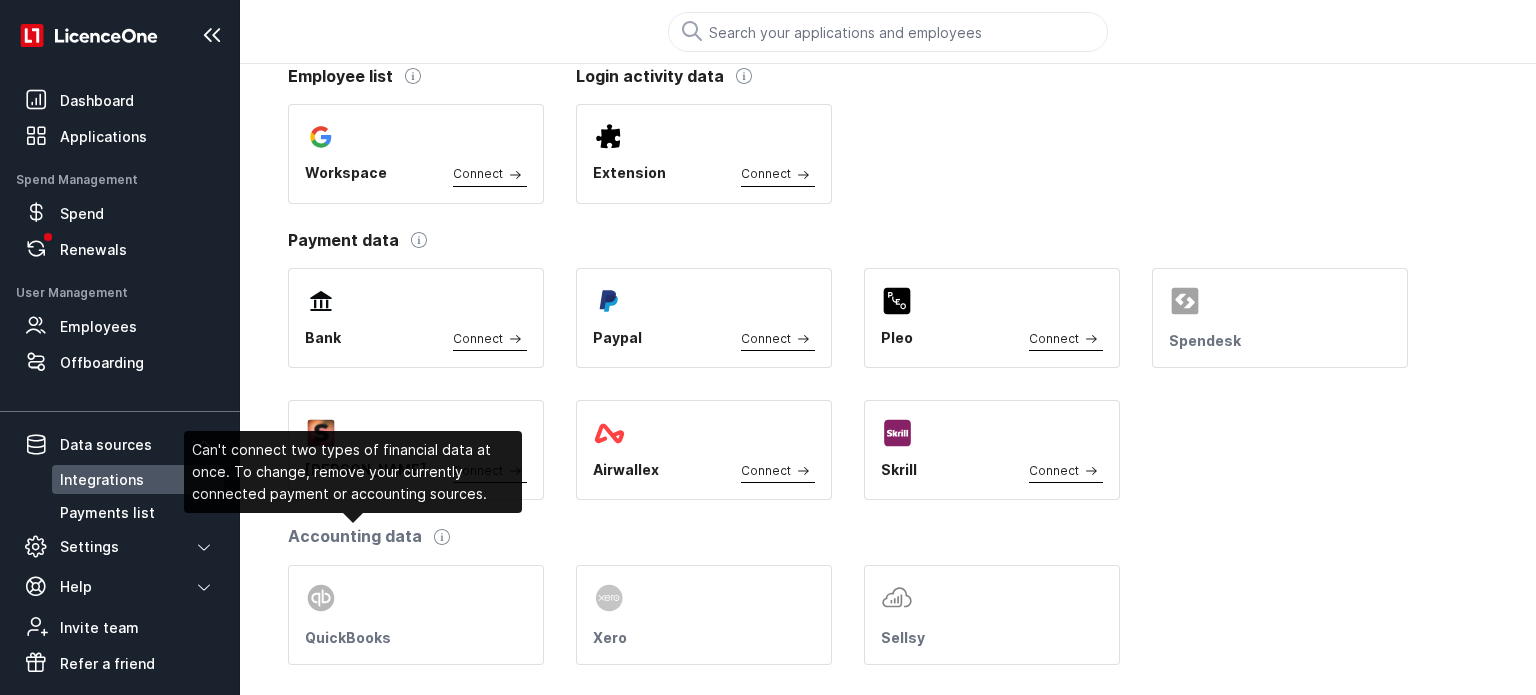 click at bounding box center [416, 598] 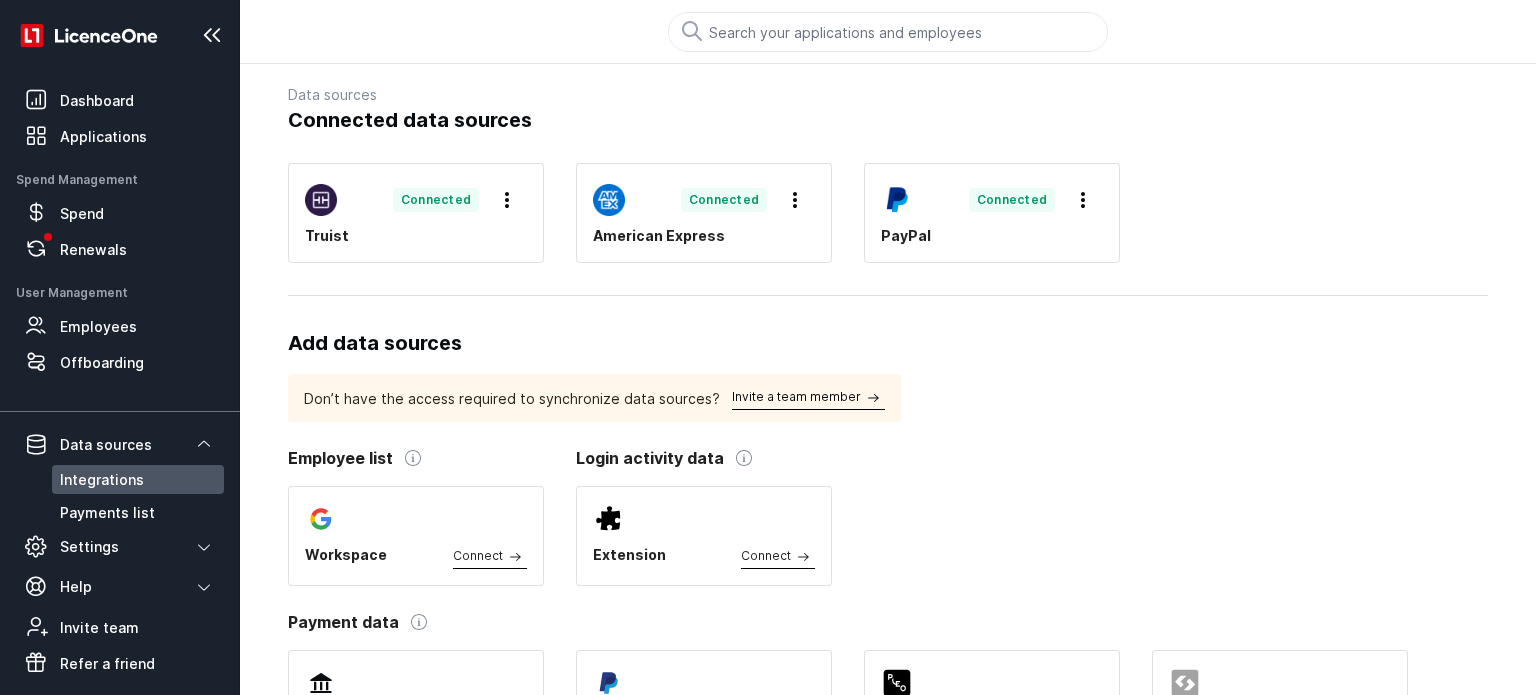 scroll, scrollTop: 0, scrollLeft: 0, axis: both 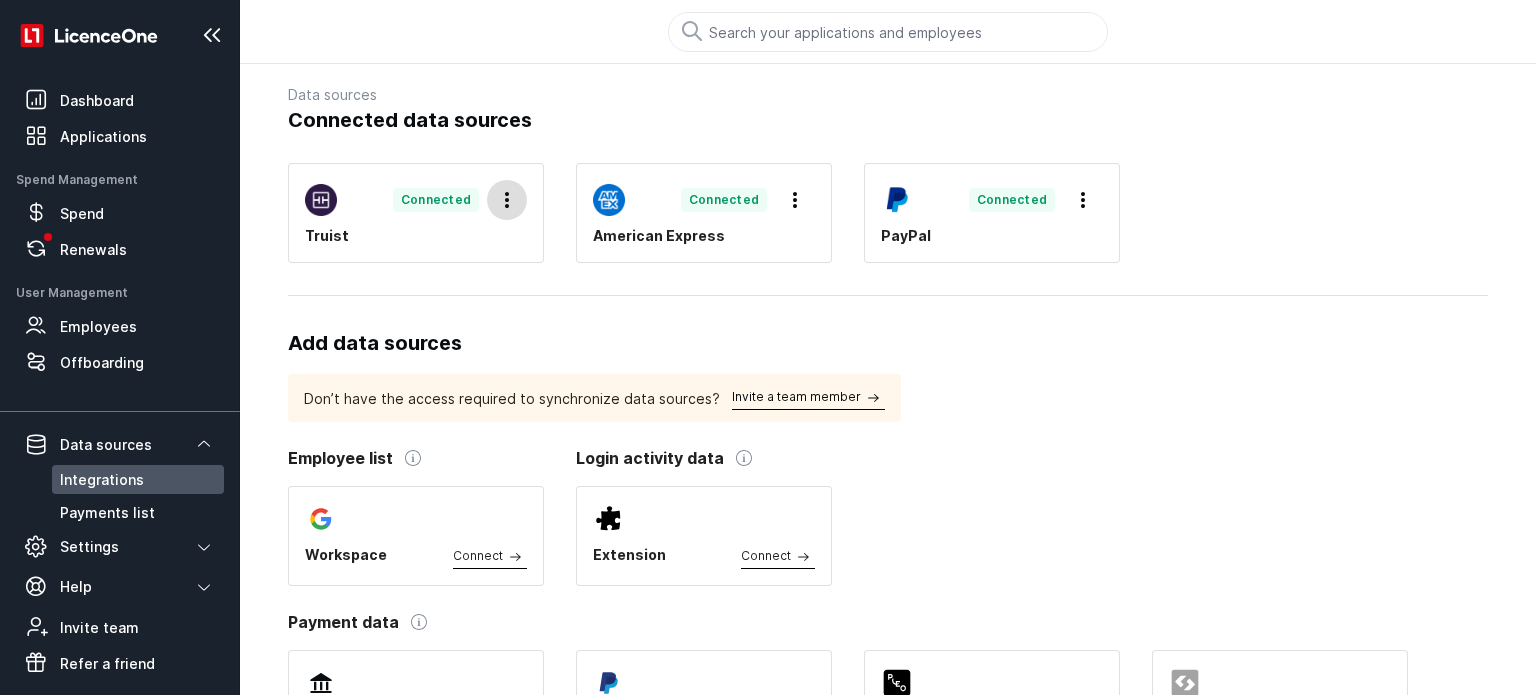 click at bounding box center (507, 200) 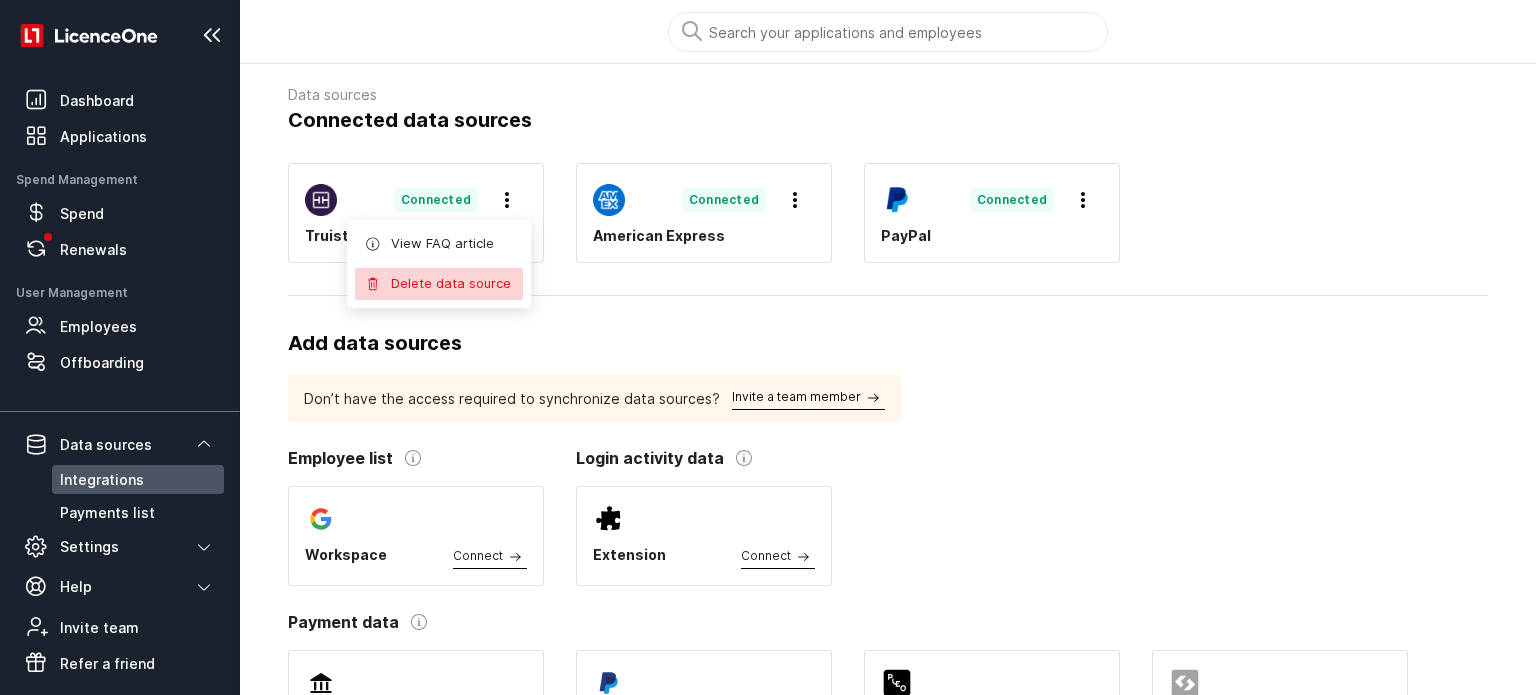 click on "Delete data source" at bounding box center (453, 284) 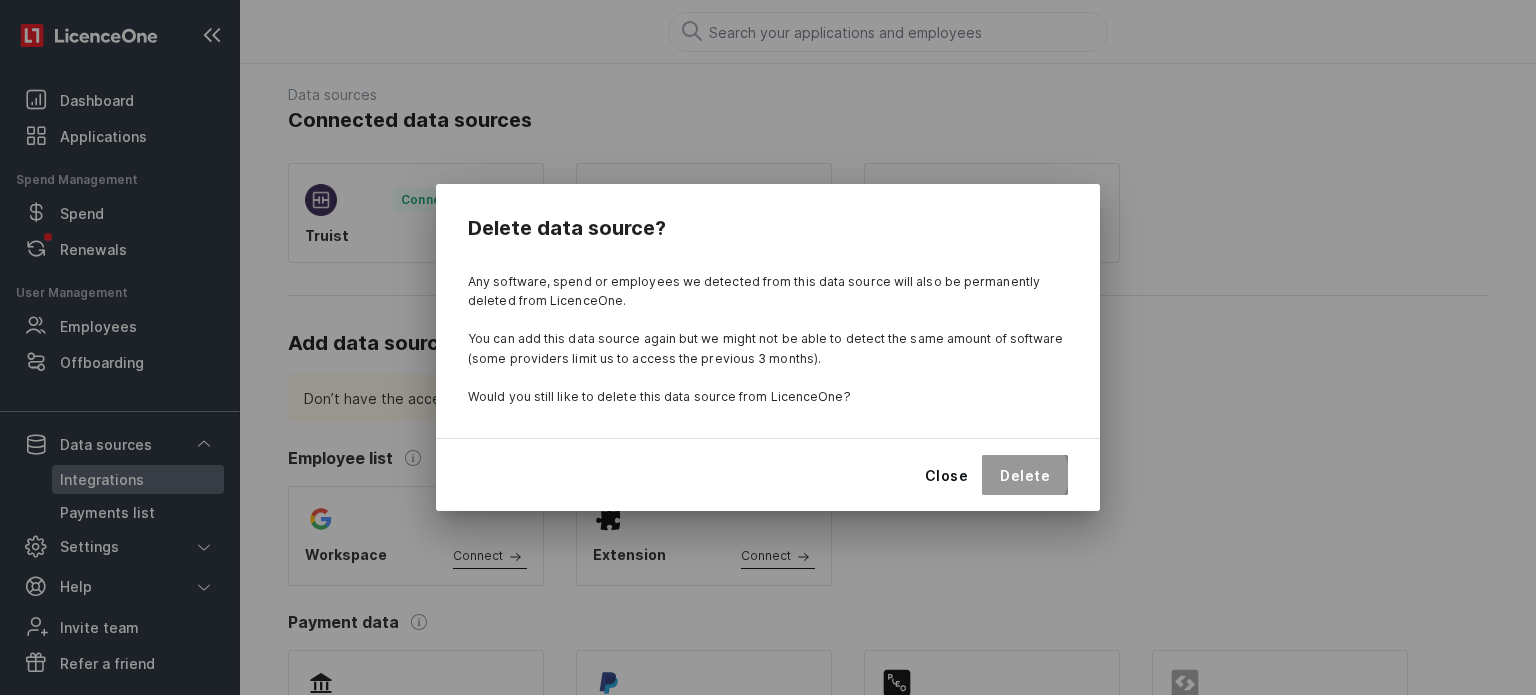click on "Delete" at bounding box center (1025, 475) 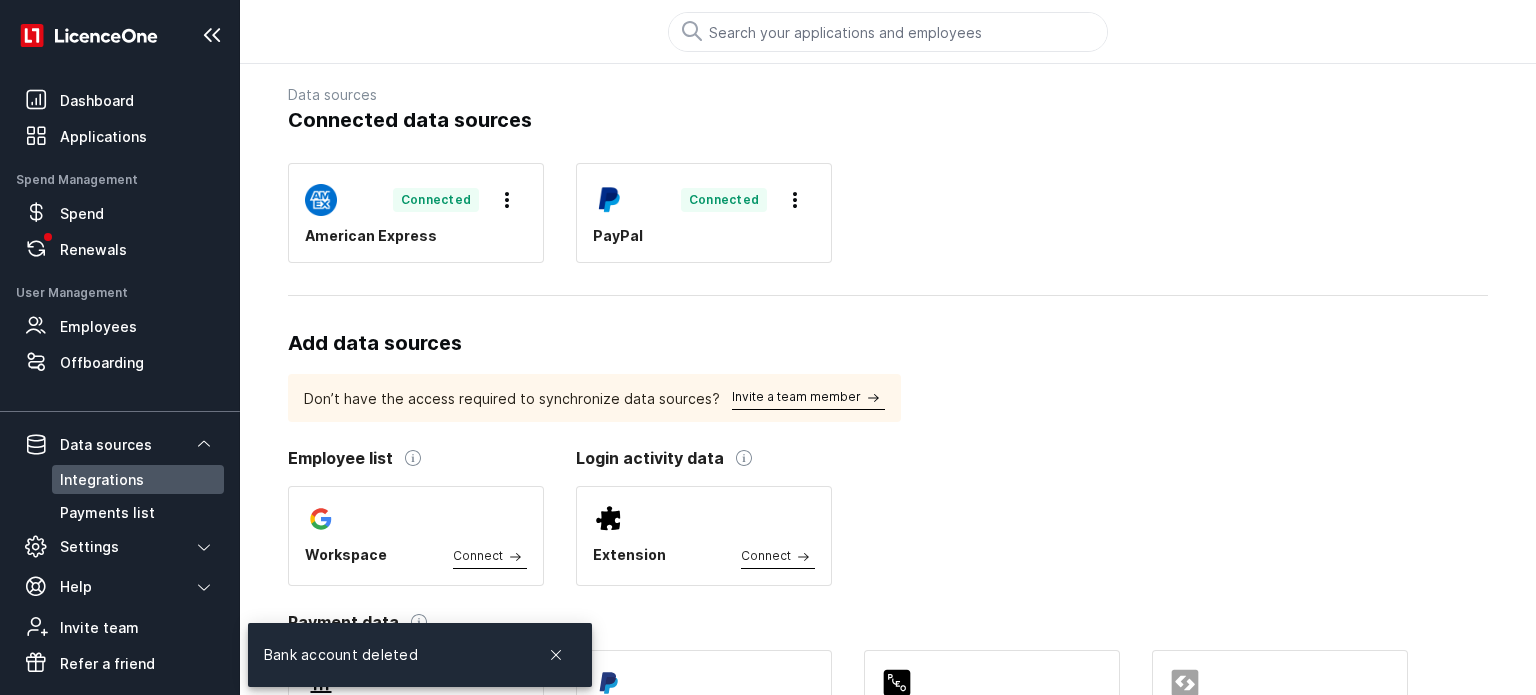 scroll, scrollTop: 382, scrollLeft: 0, axis: vertical 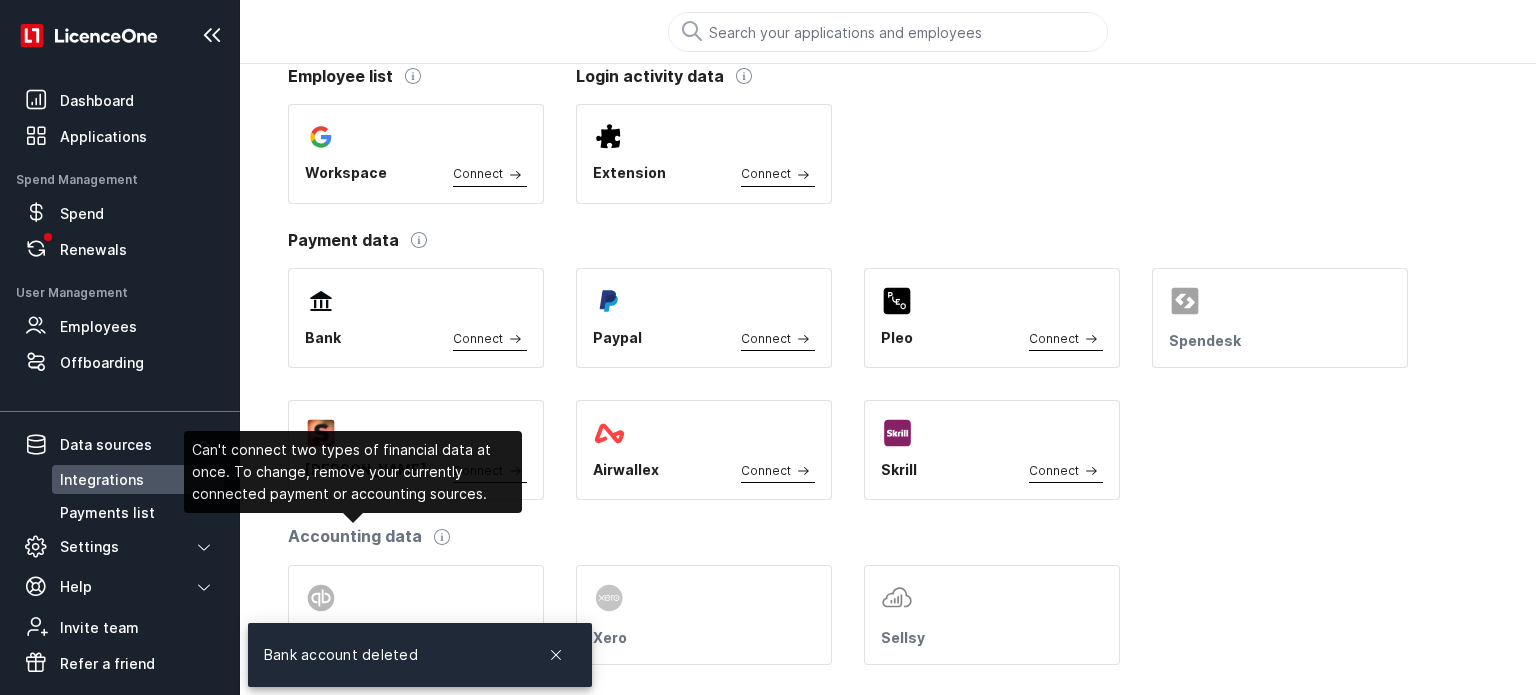 click at bounding box center (416, 598) 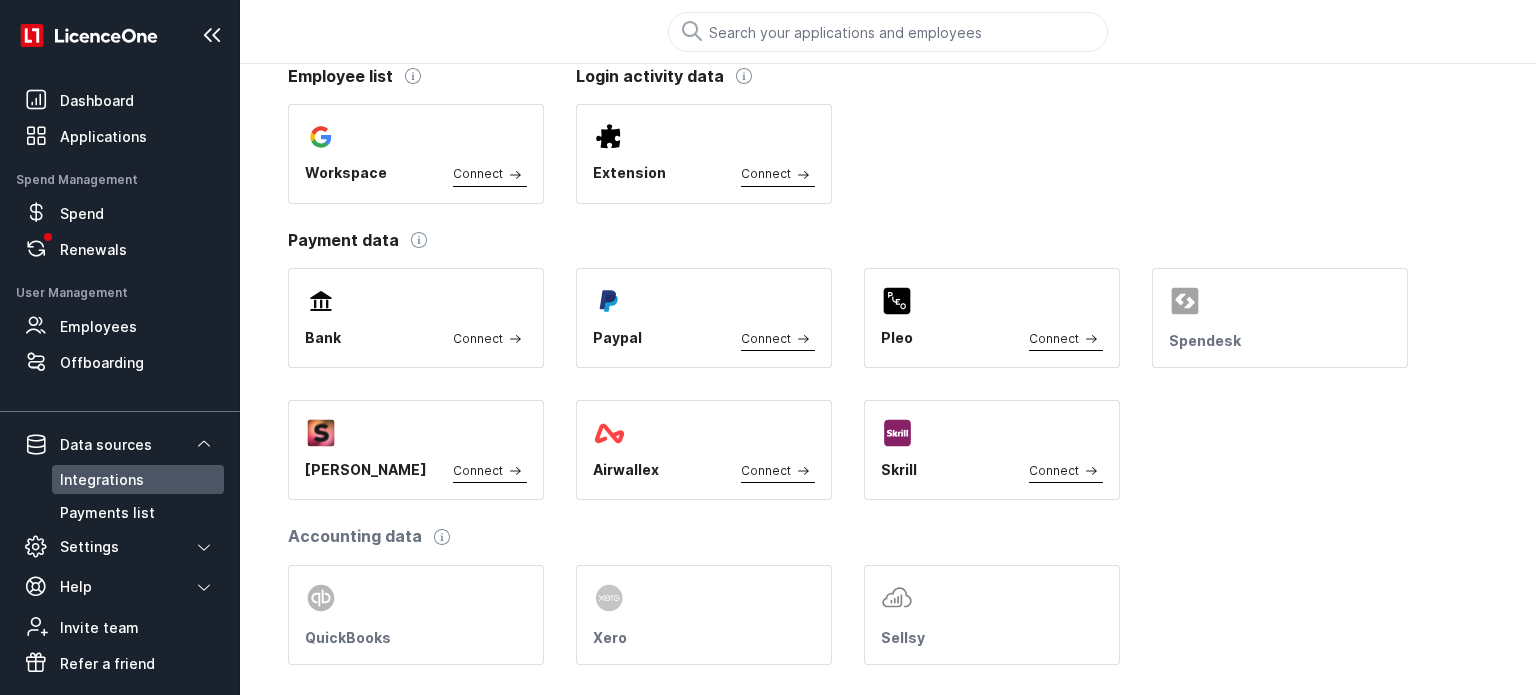 click on "Connect" at bounding box center [490, 339] 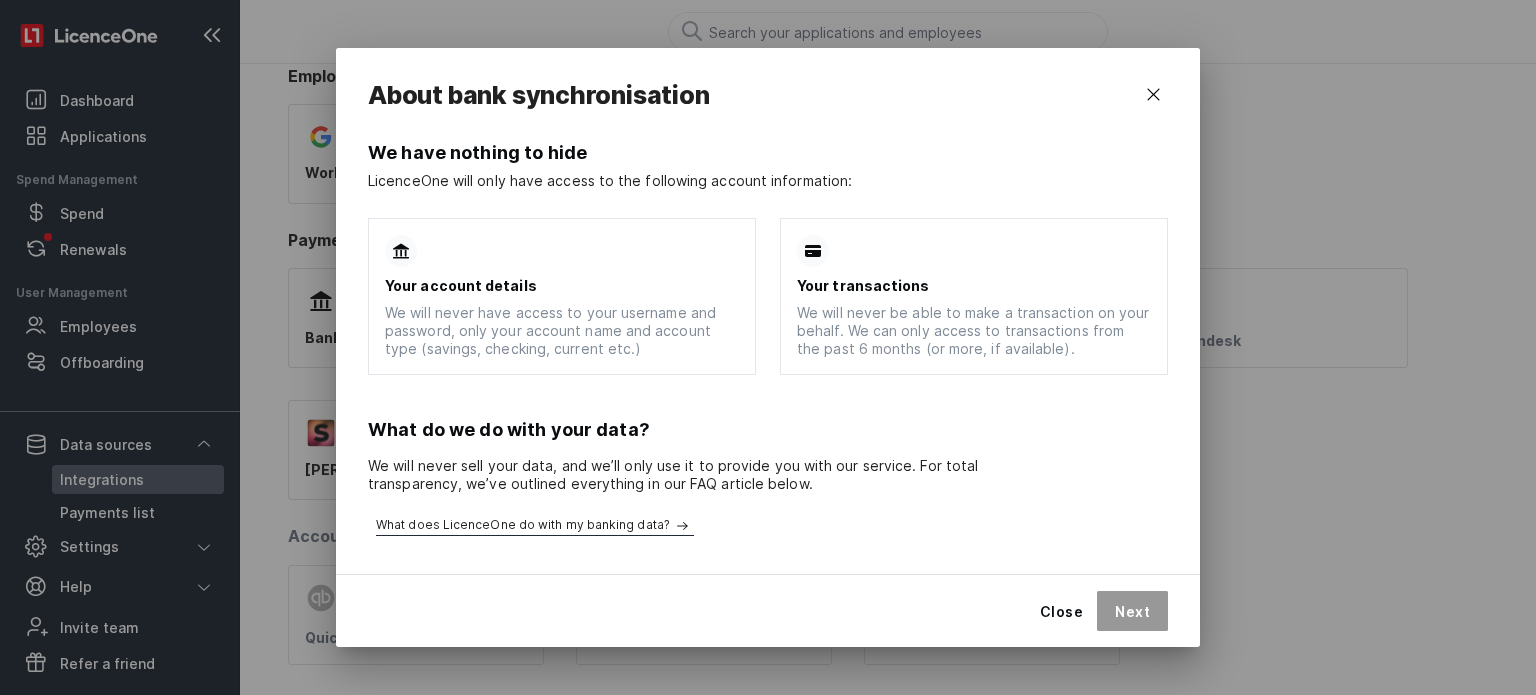 click on "Next" at bounding box center [1133, 611] 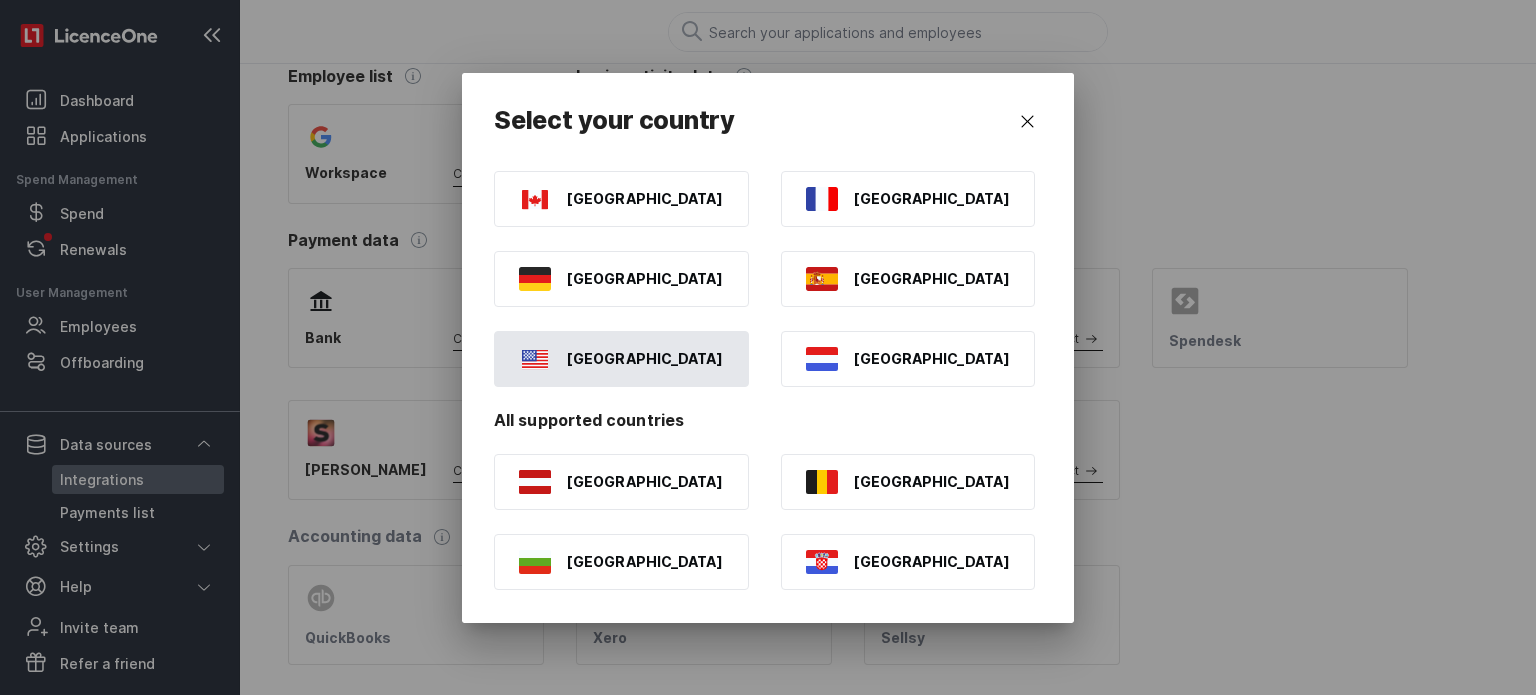 click on "[GEOGRAPHIC_DATA]" at bounding box center [645, 358] 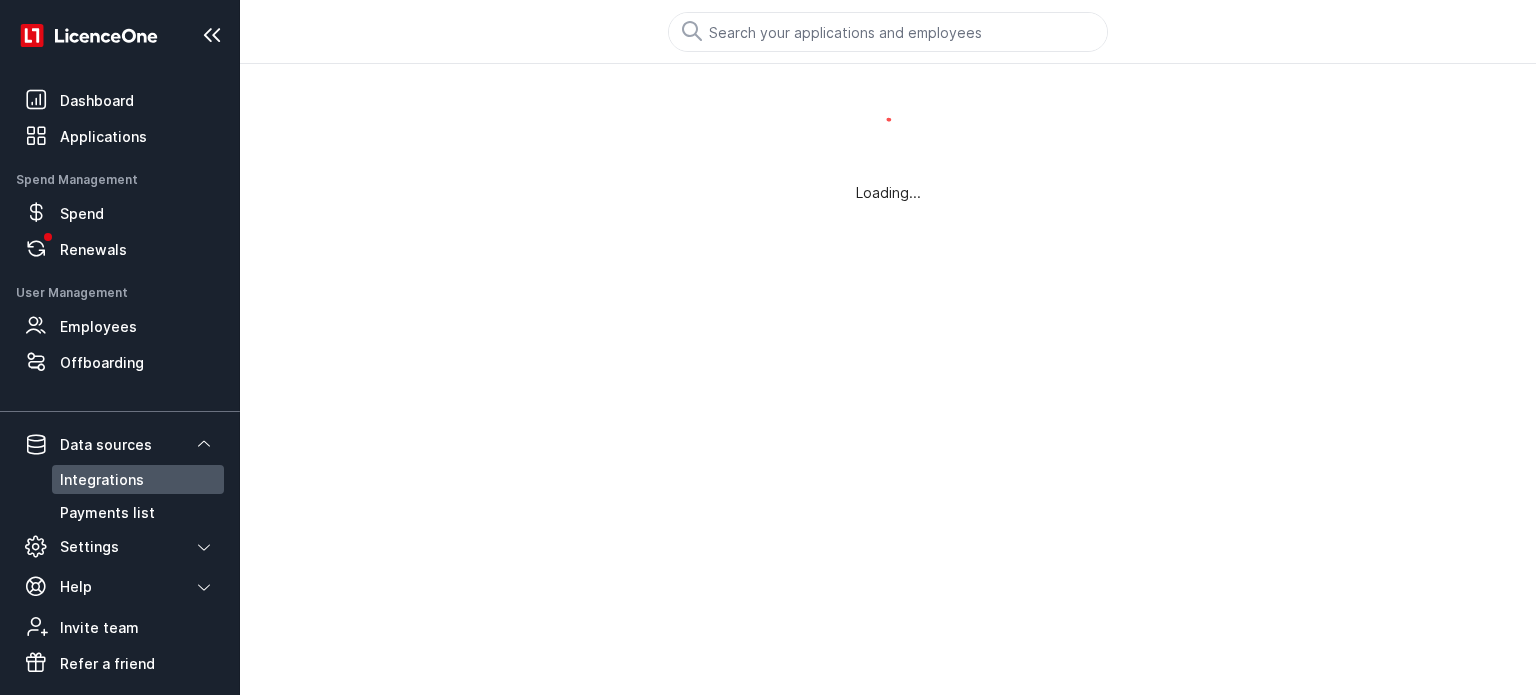 scroll, scrollTop: 0, scrollLeft: 0, axis: both 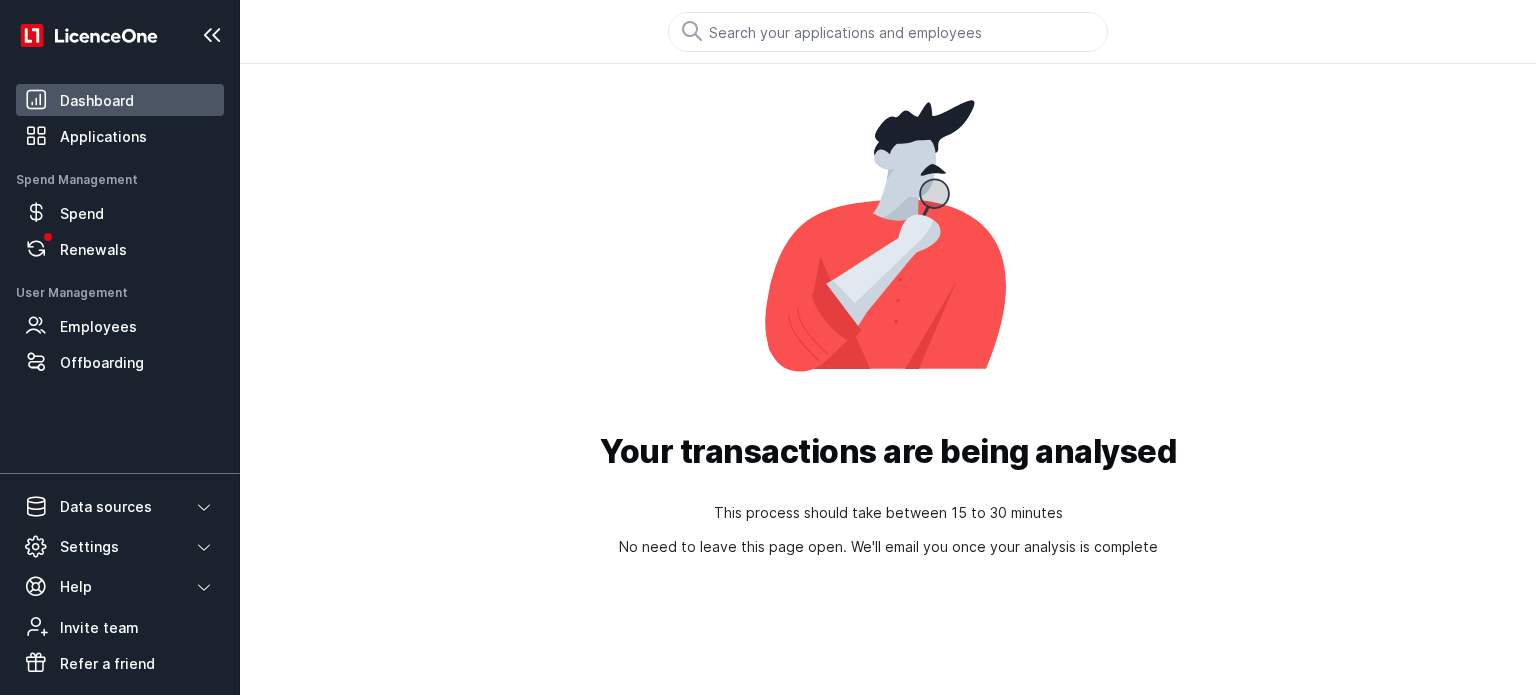 click on "Dashboard" at bounding box center (97, 100) 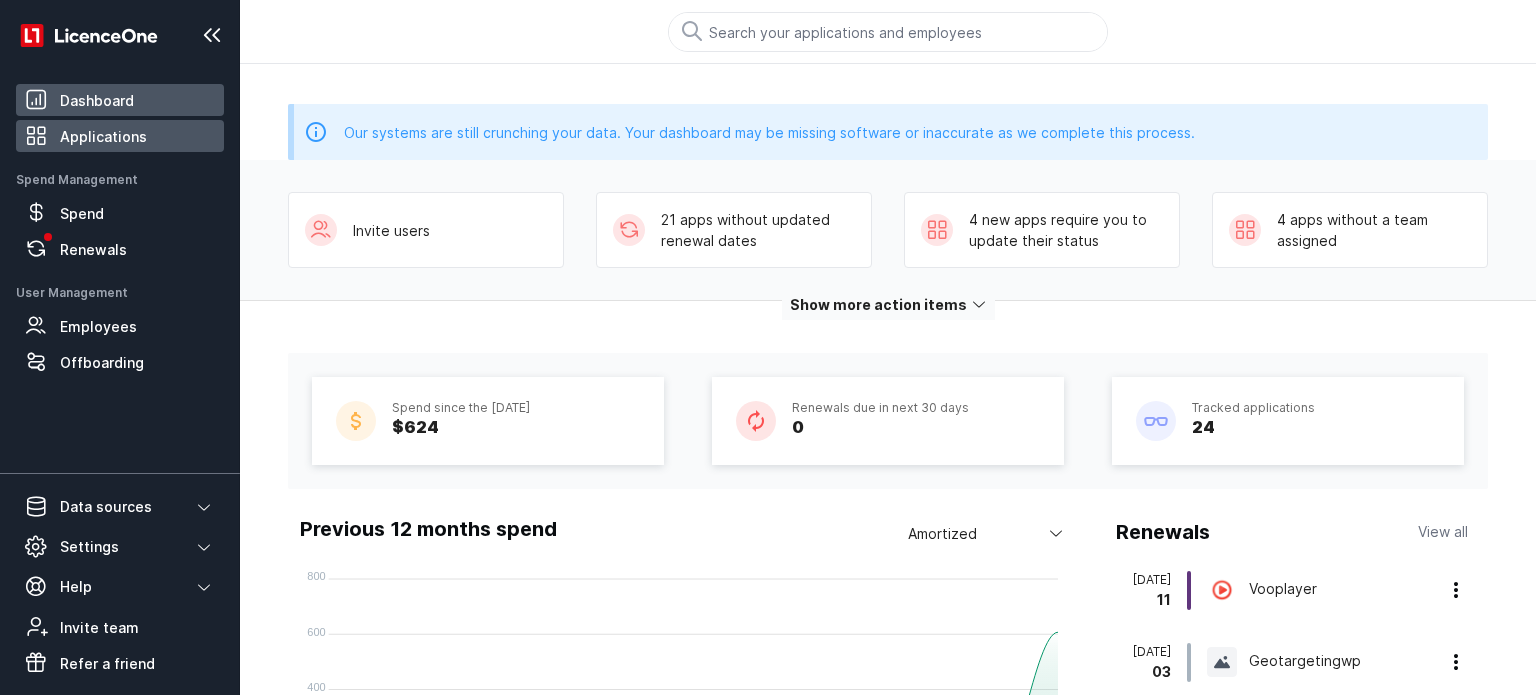 click on "Applications" at bounding box center [103, 136] 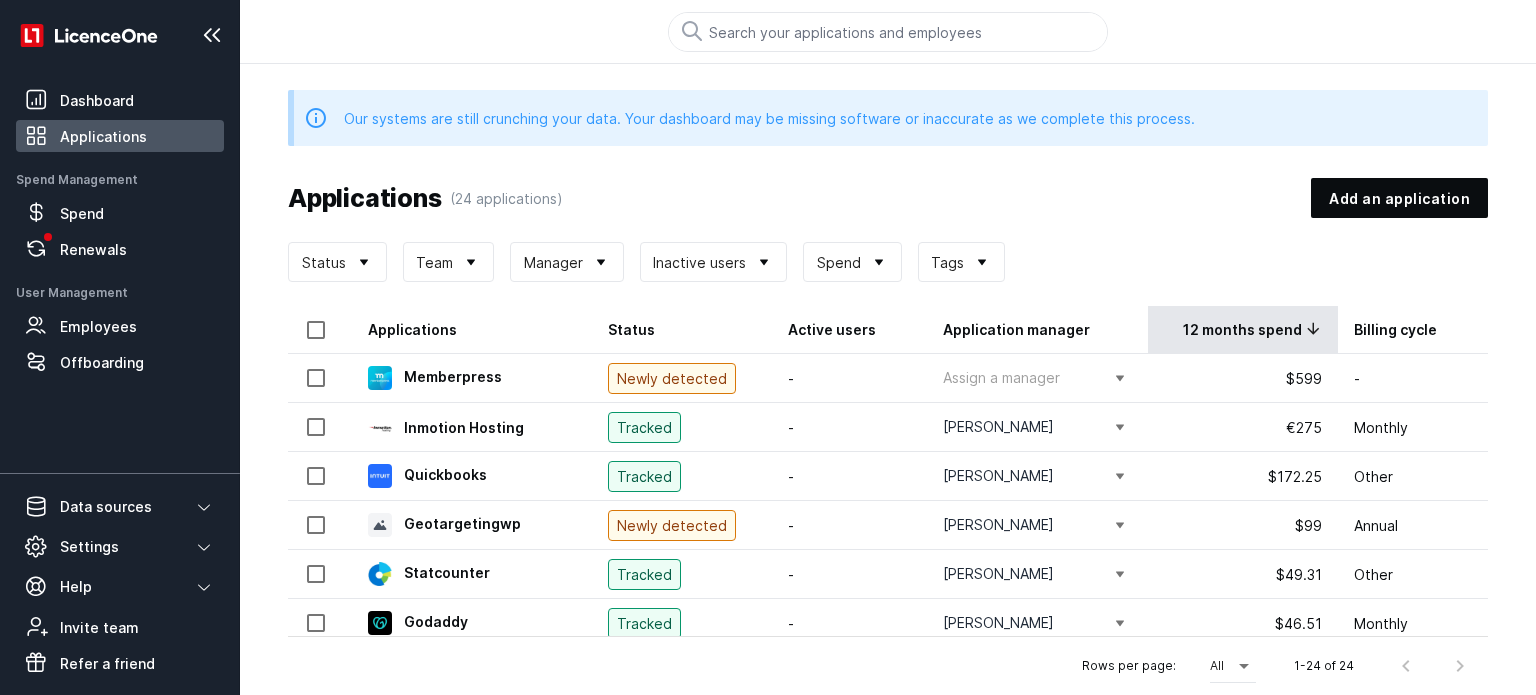 scroll, scrollTop: 0, scrollLeft: 0, axis: both 